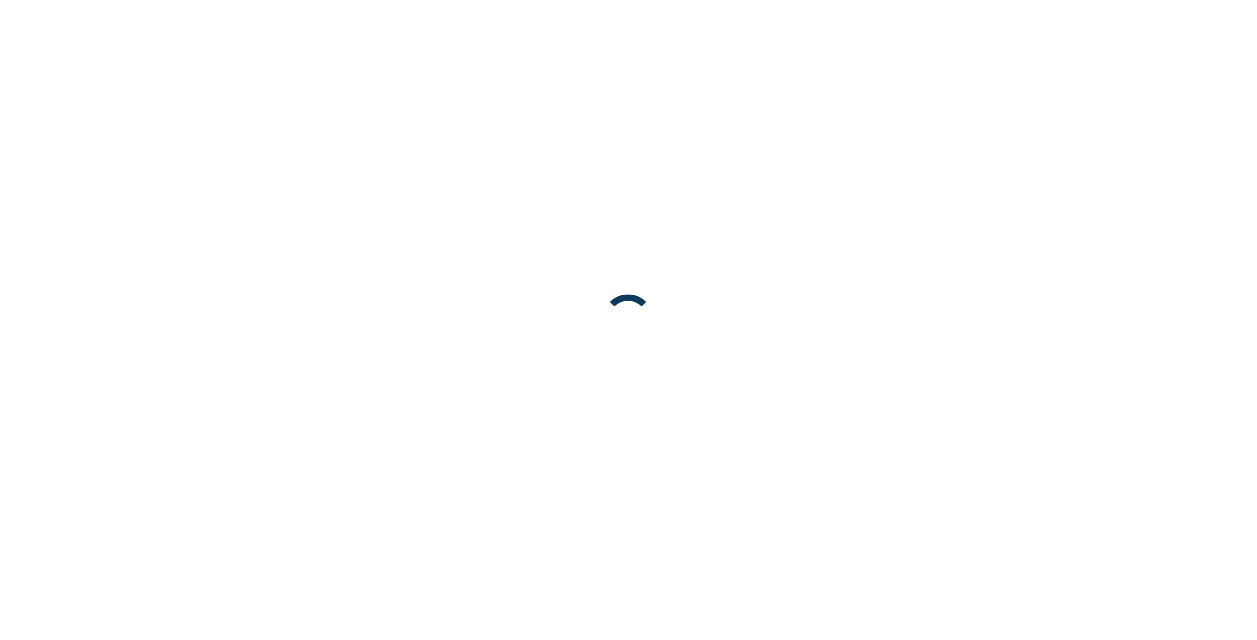 scroll, scrollTop: 0, scrollLeft: 0, axis: both 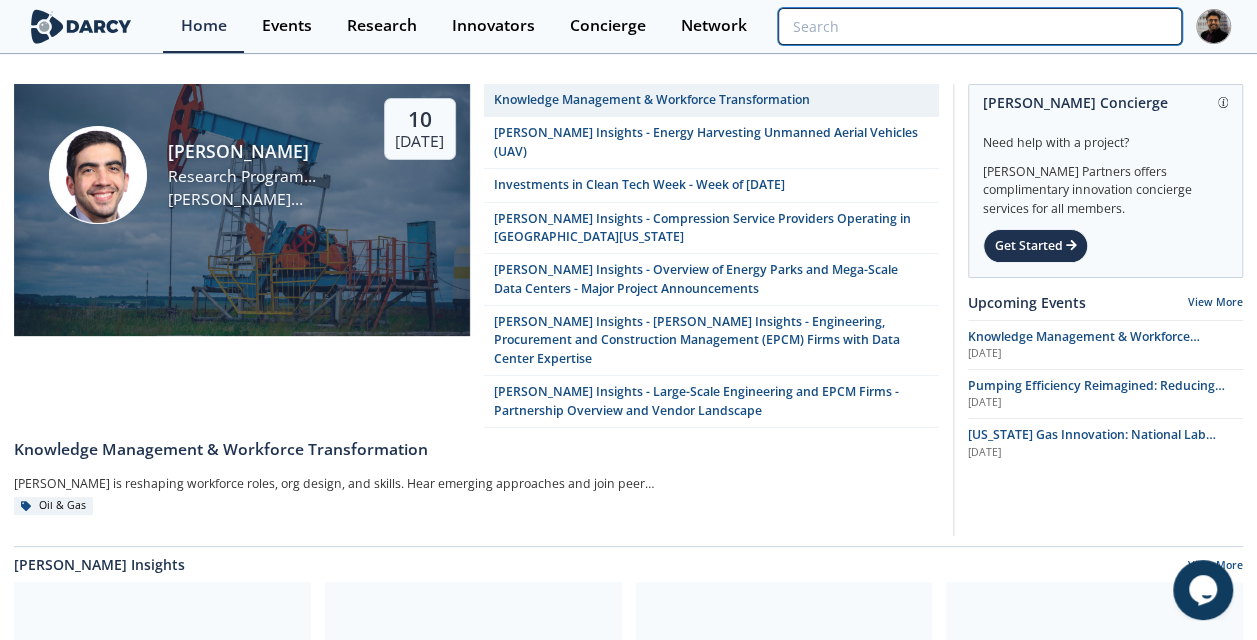 click at bounding box center (979, 26) 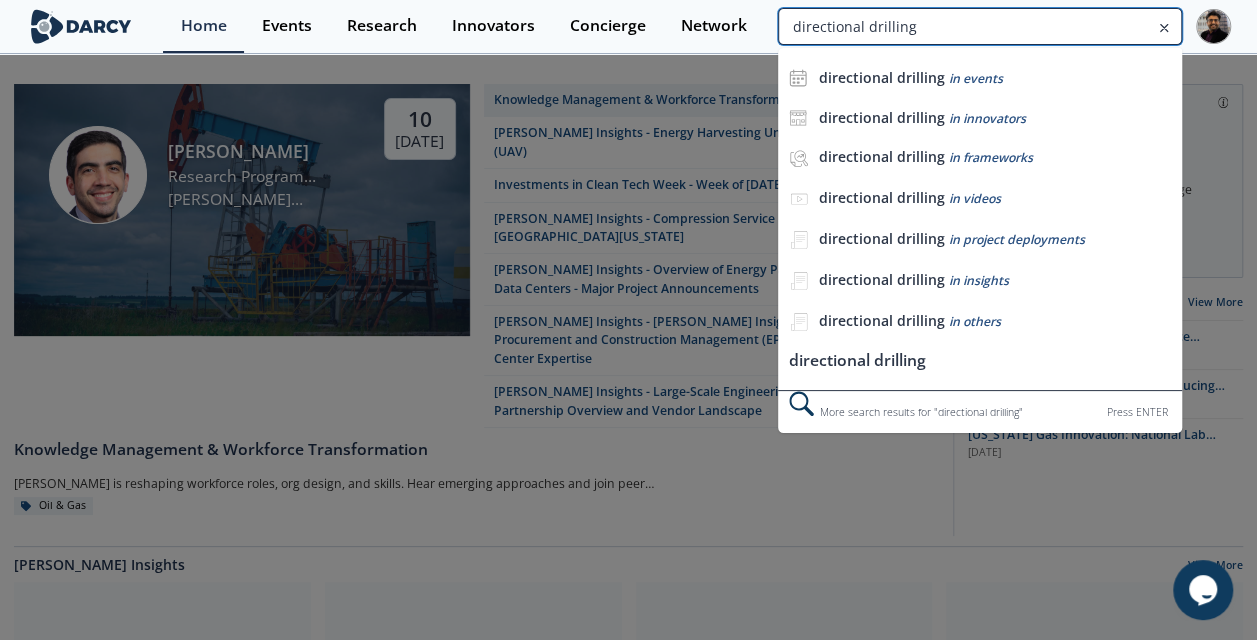 type on "directional drilling" 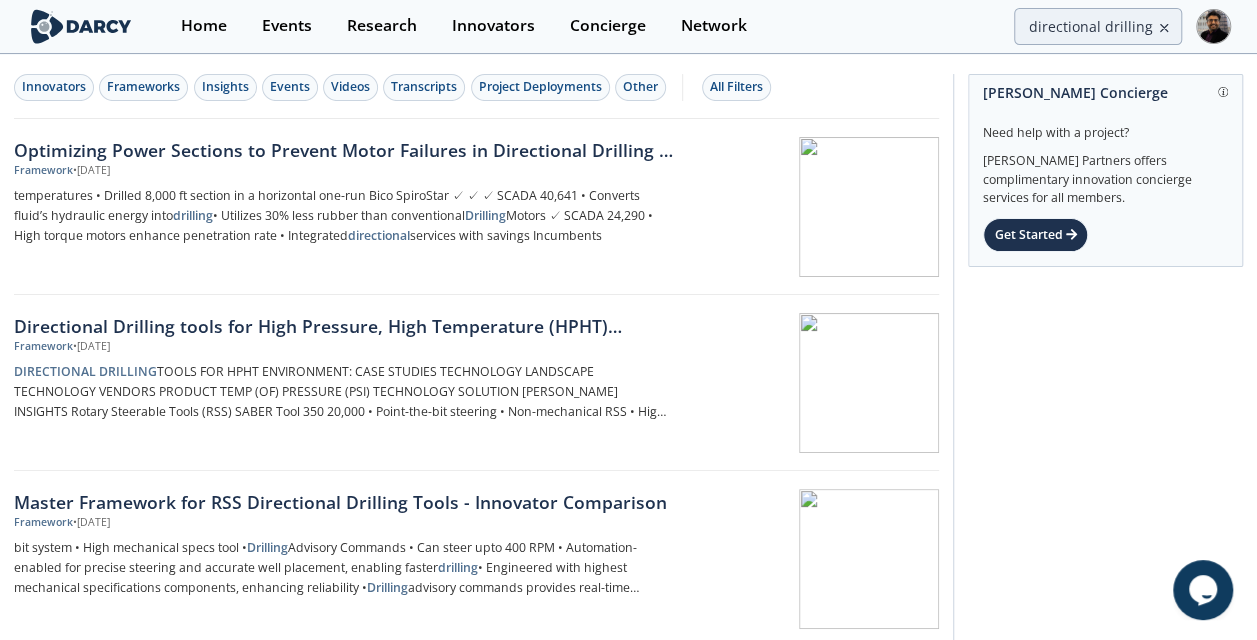 click on "Directional Drilling tools for High Pressure, High Temperature (HPHT) Environment - Technology Landscape" at bounding box center [343, 326] 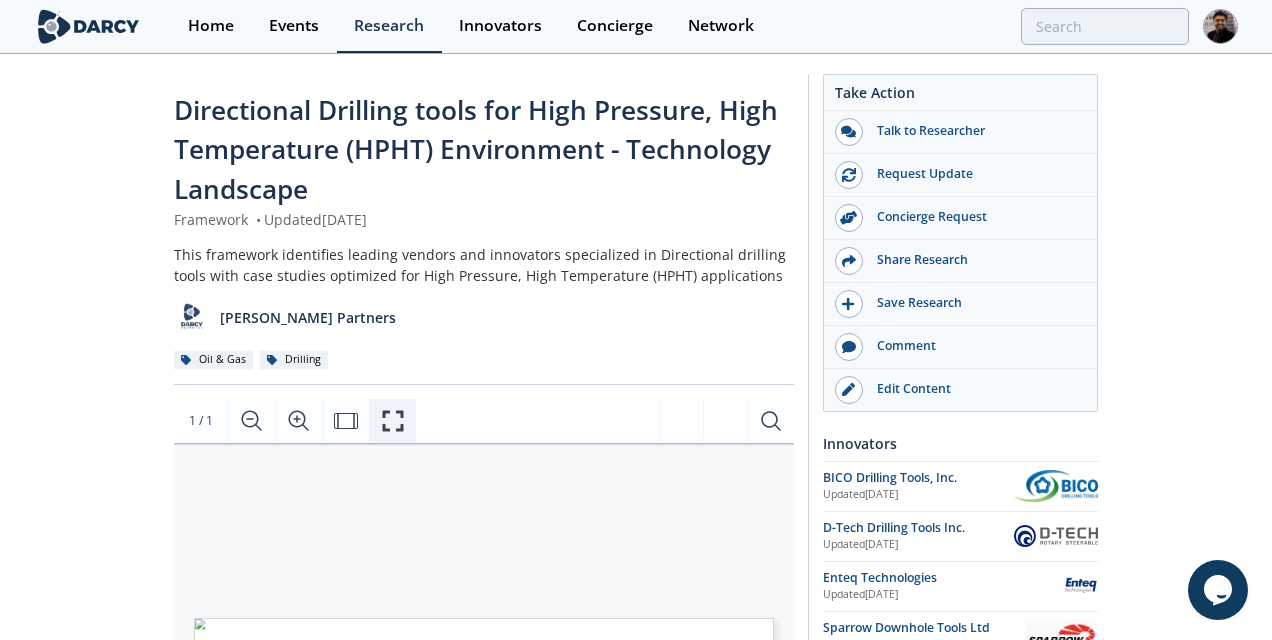click 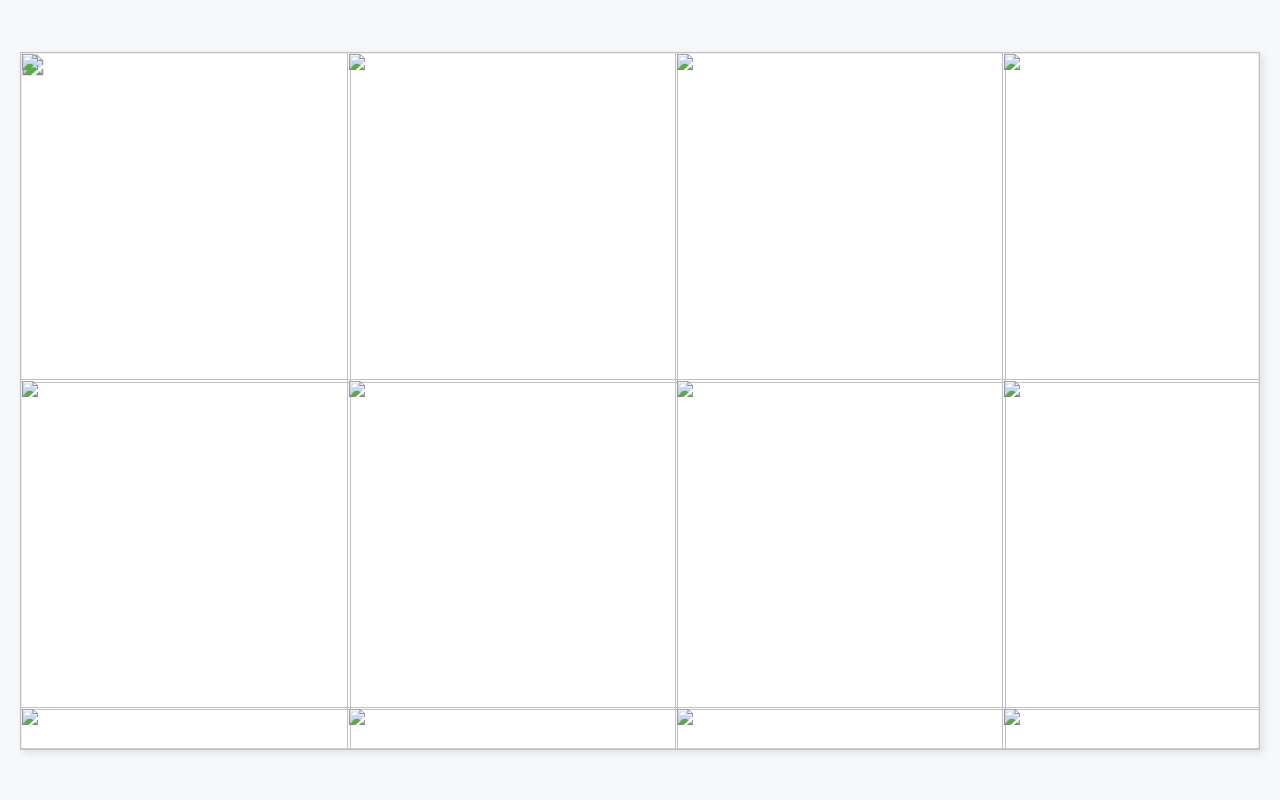 click on "RSS Master Framework" at bounding box center [446, 724] 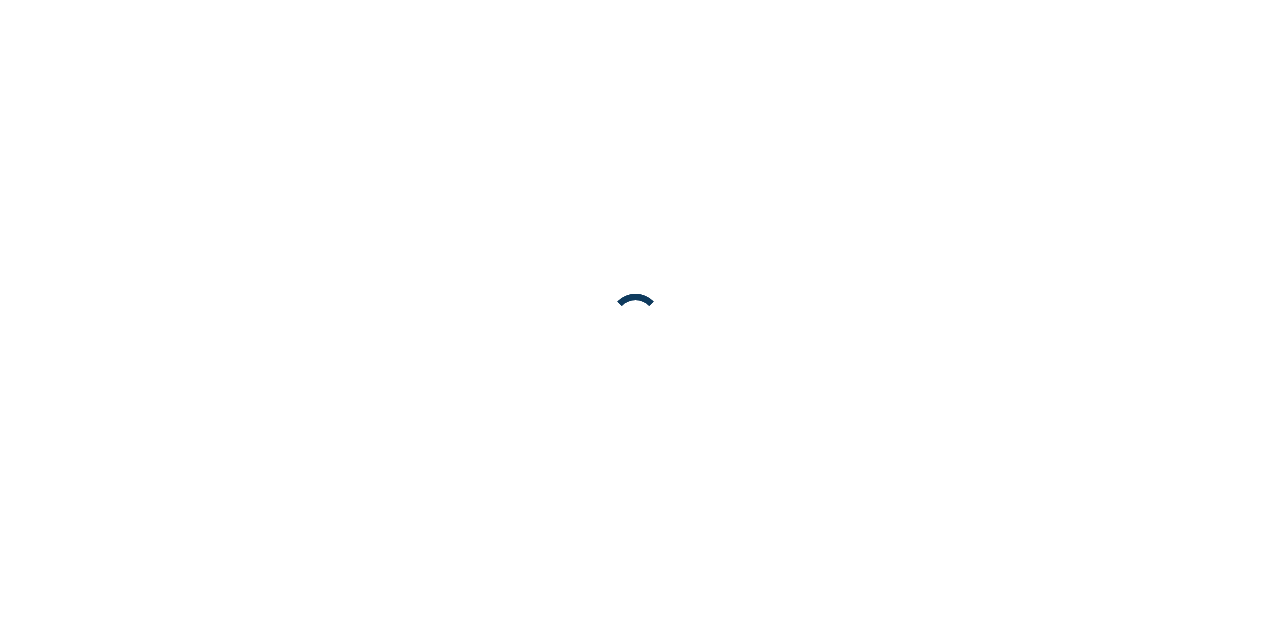 scroll, scrollTop: 0, scrollLeft: 0, axis: both 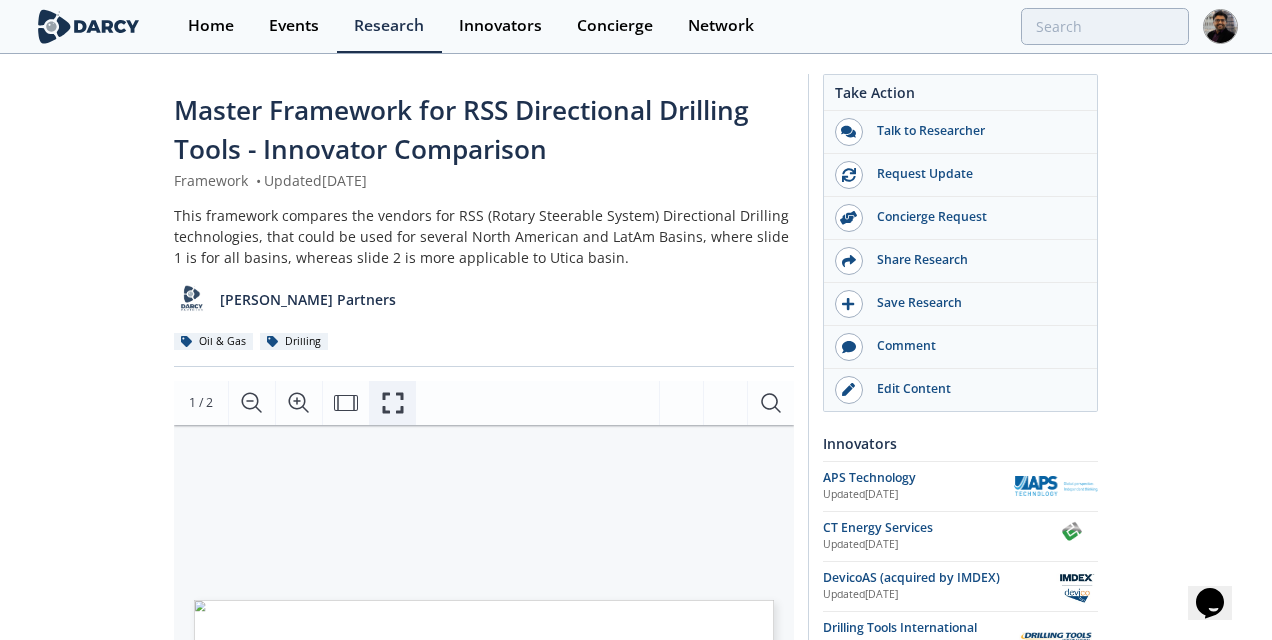 click 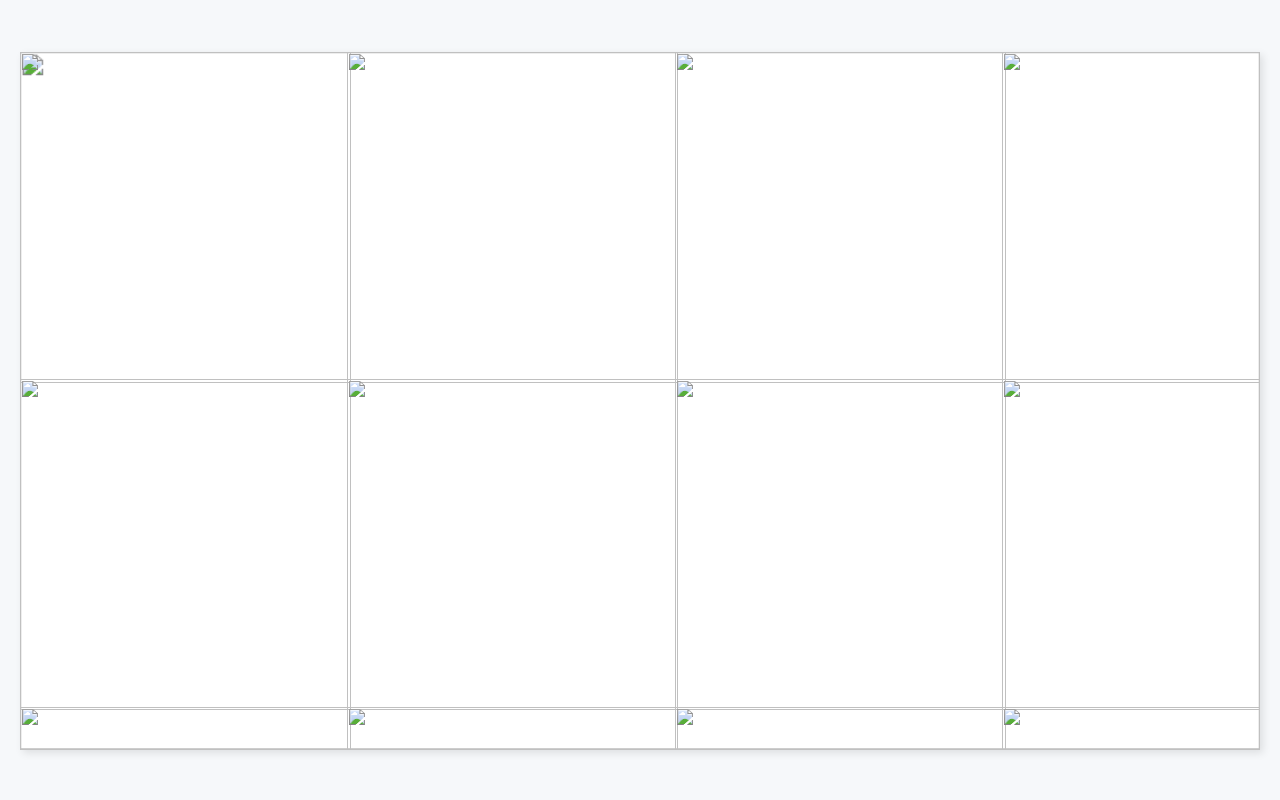click at bounding box center [864, 779] 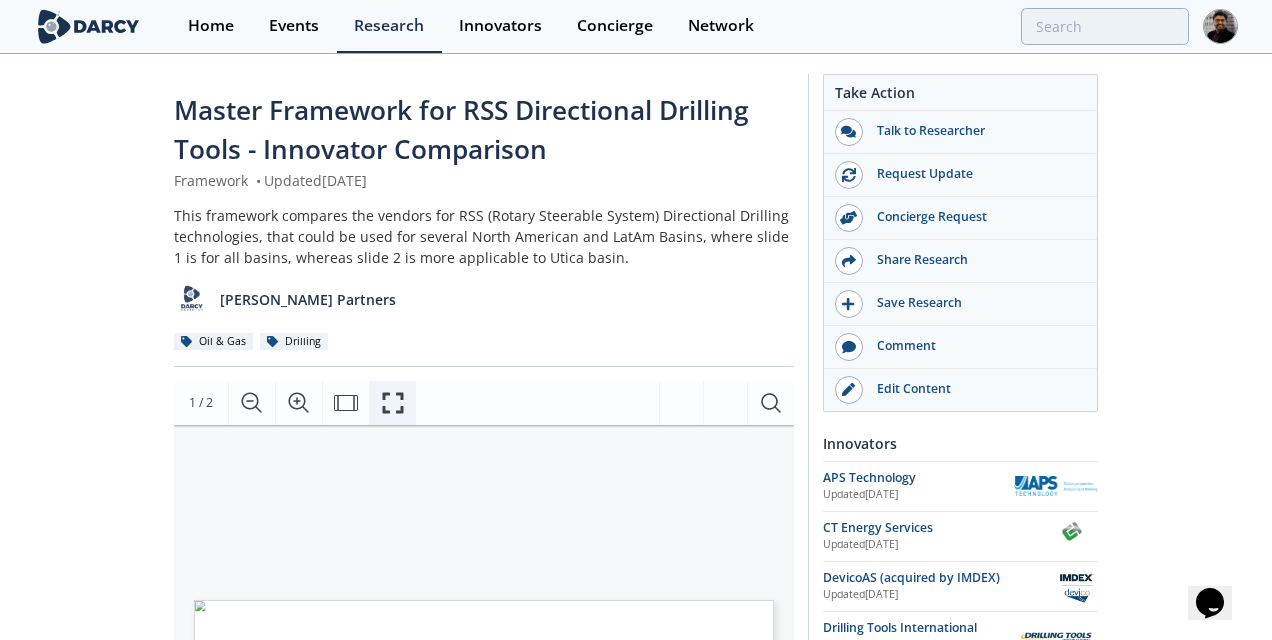 click 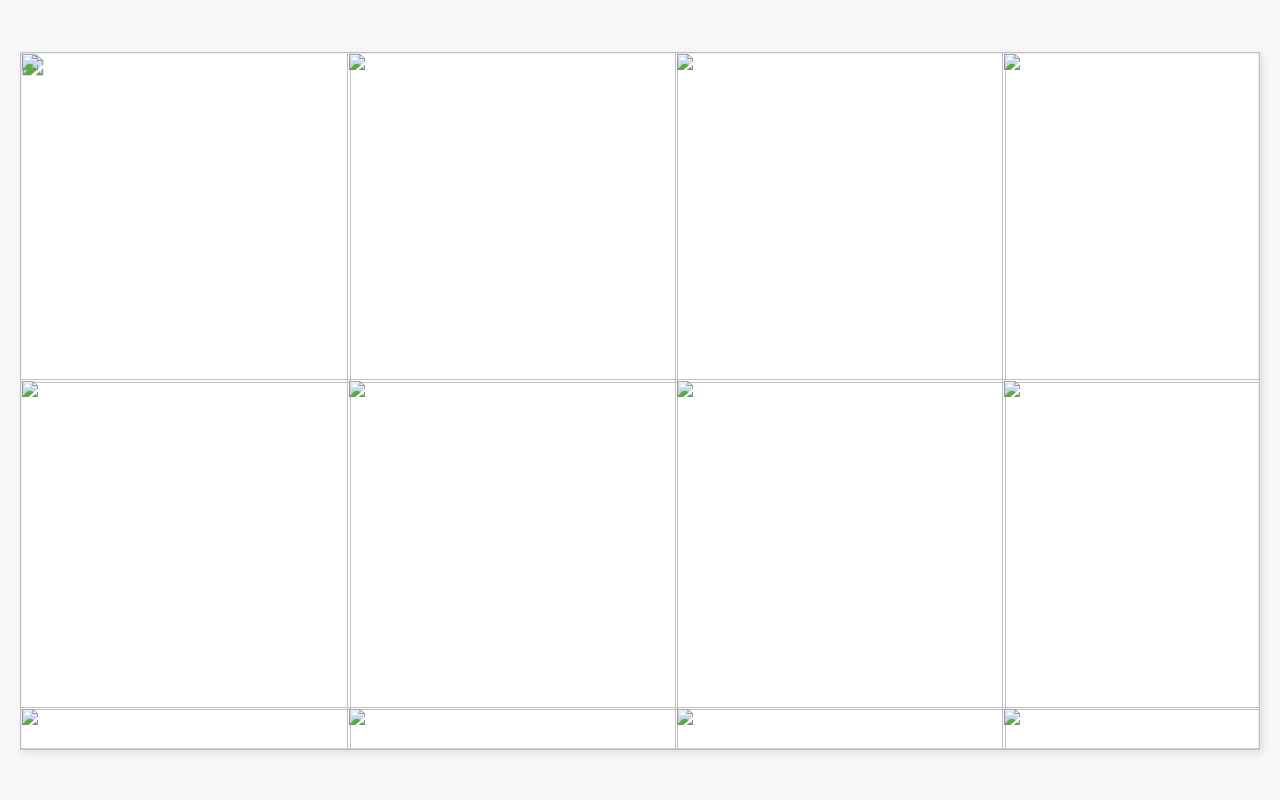 click at bounding box center (864, 779) 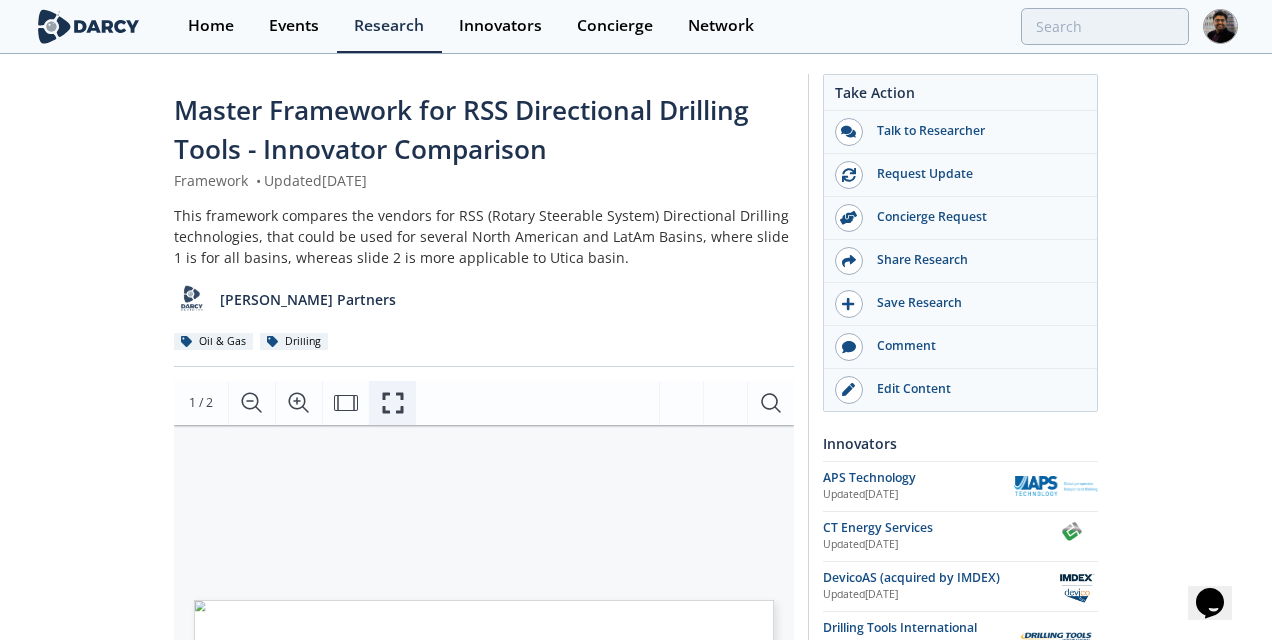 click 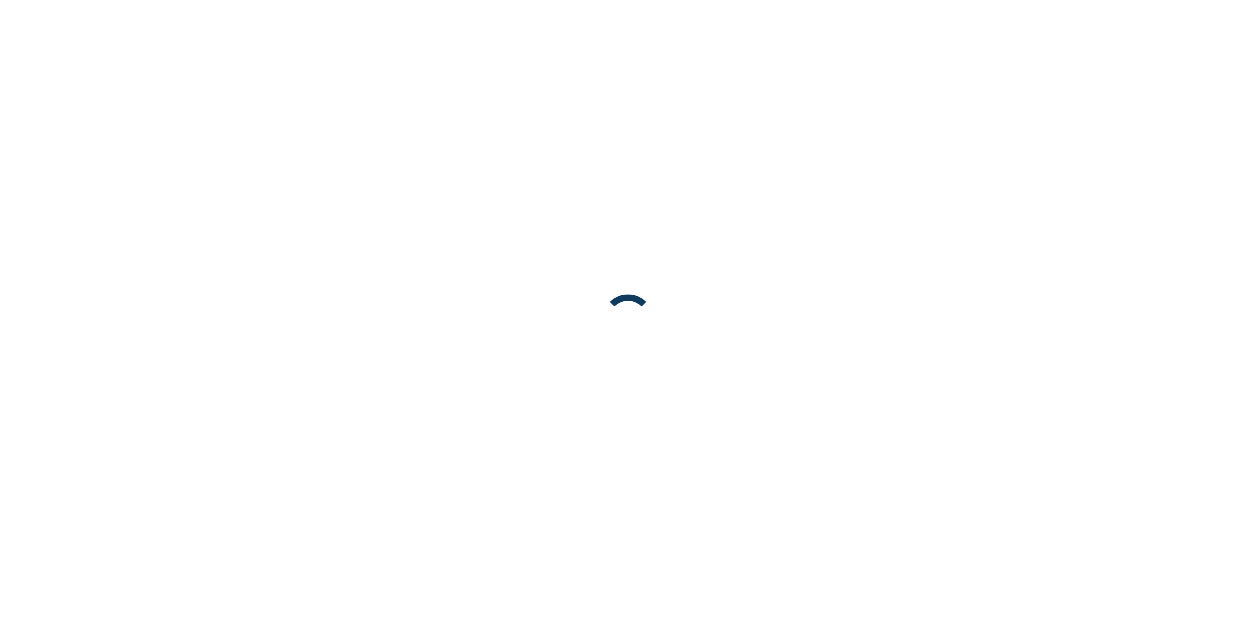scroll, scrollTop: 0, scrollLeft: 0, axis: both 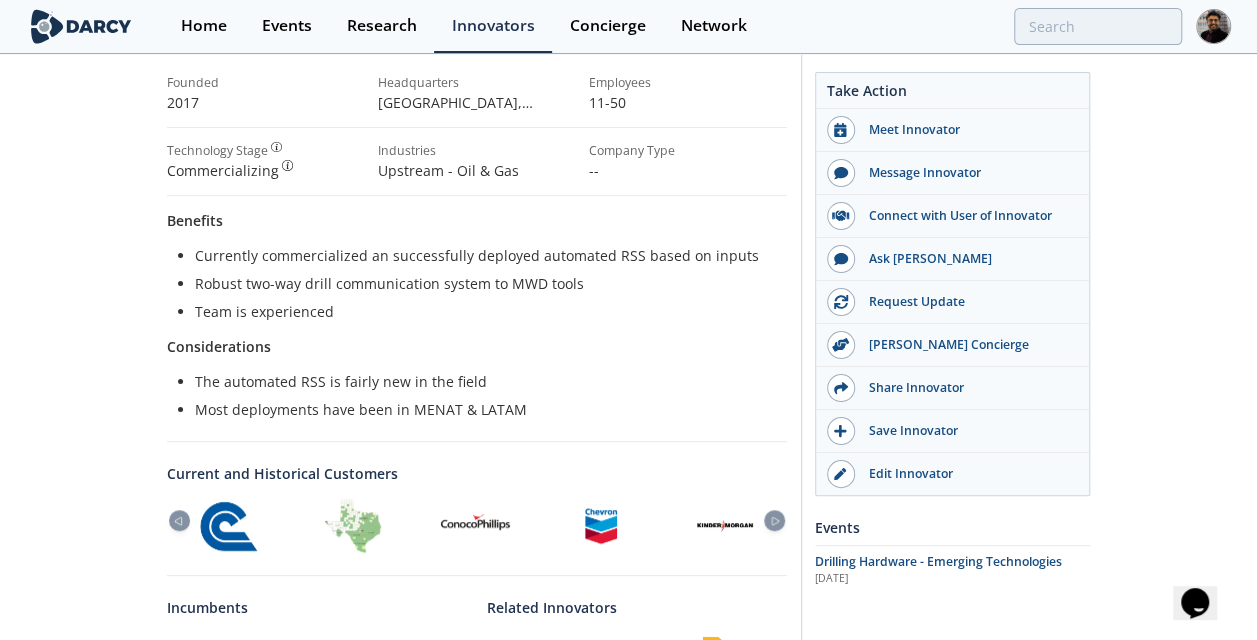 click 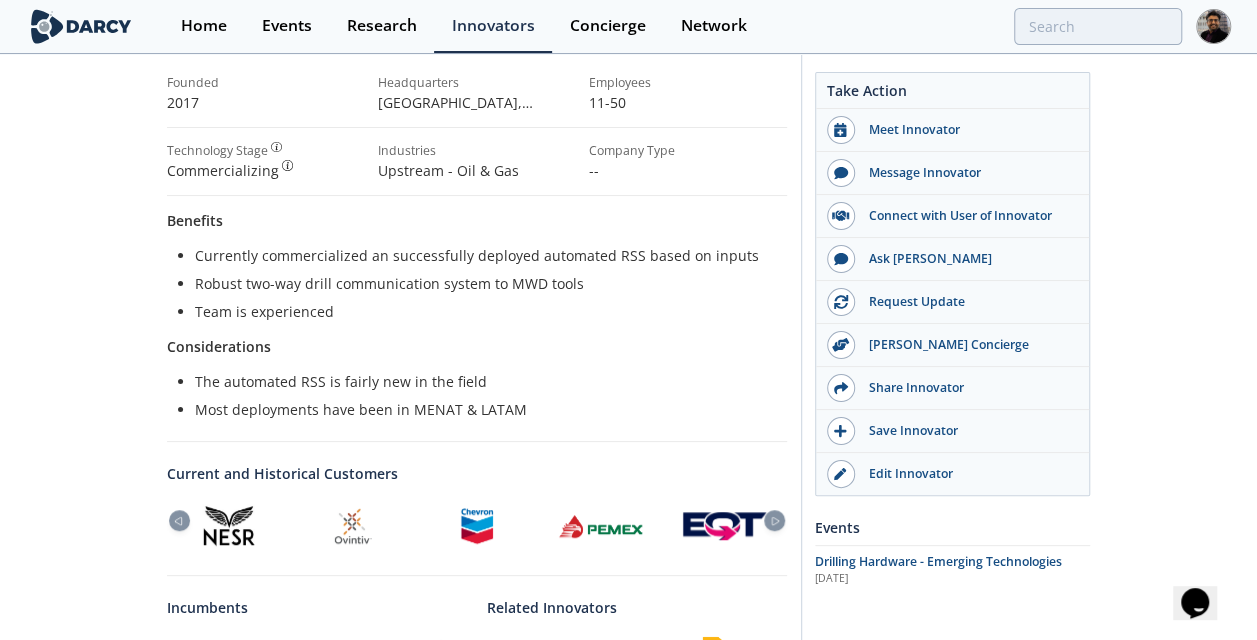 click 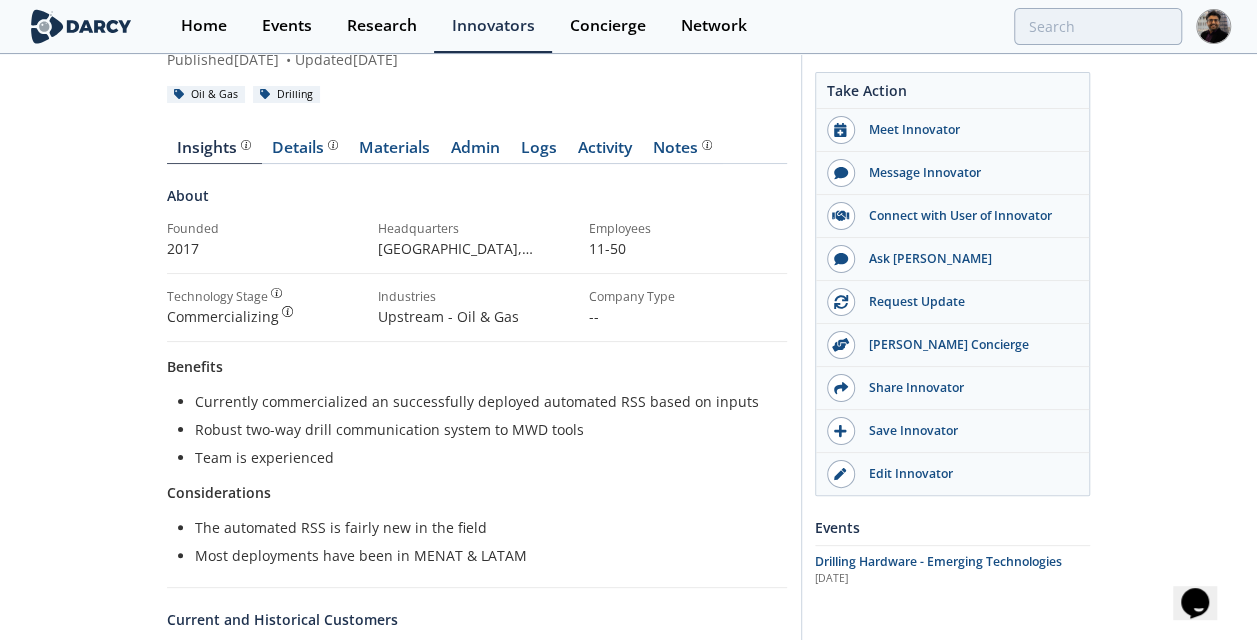 scroll, scrollTop: 238, scrollLeft: 0, axis: vertical 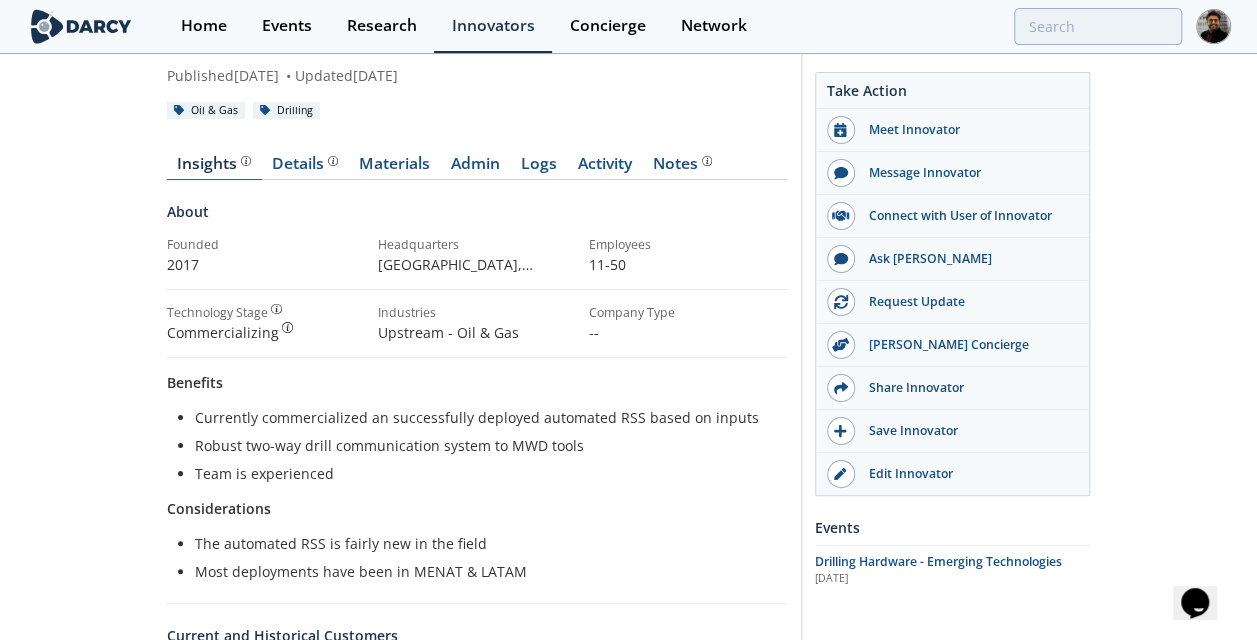 click on "Details" at bounding box center [305, 164] 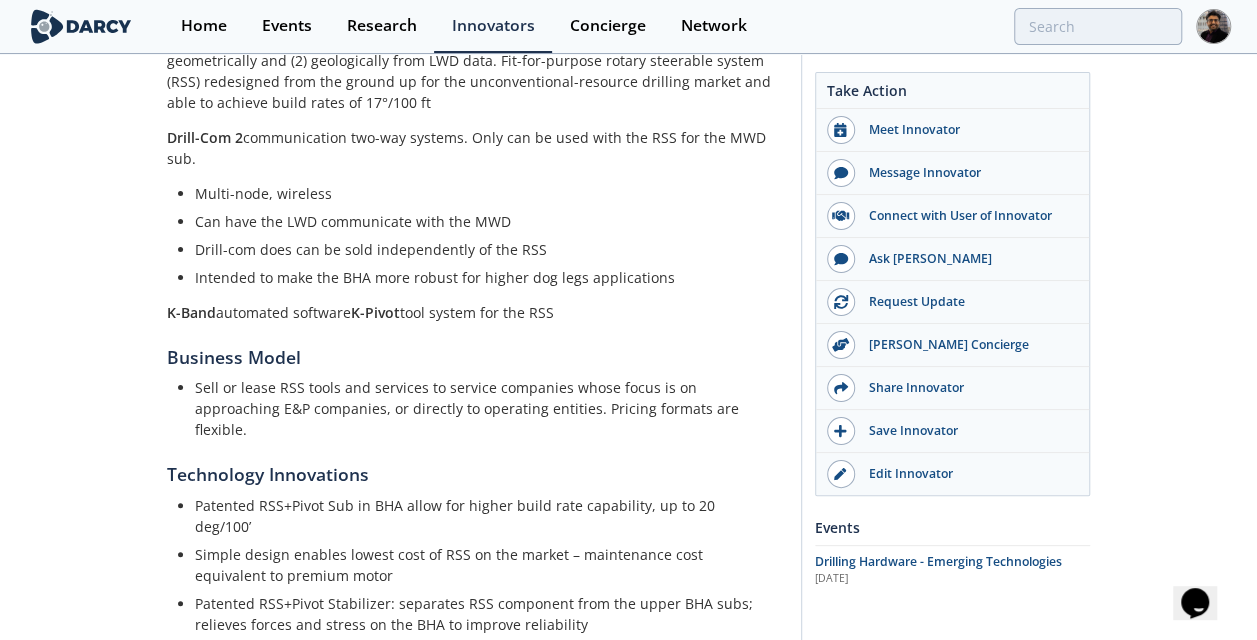scroll, scrollTop: 323, scrollLeft: 0, axis: vertical 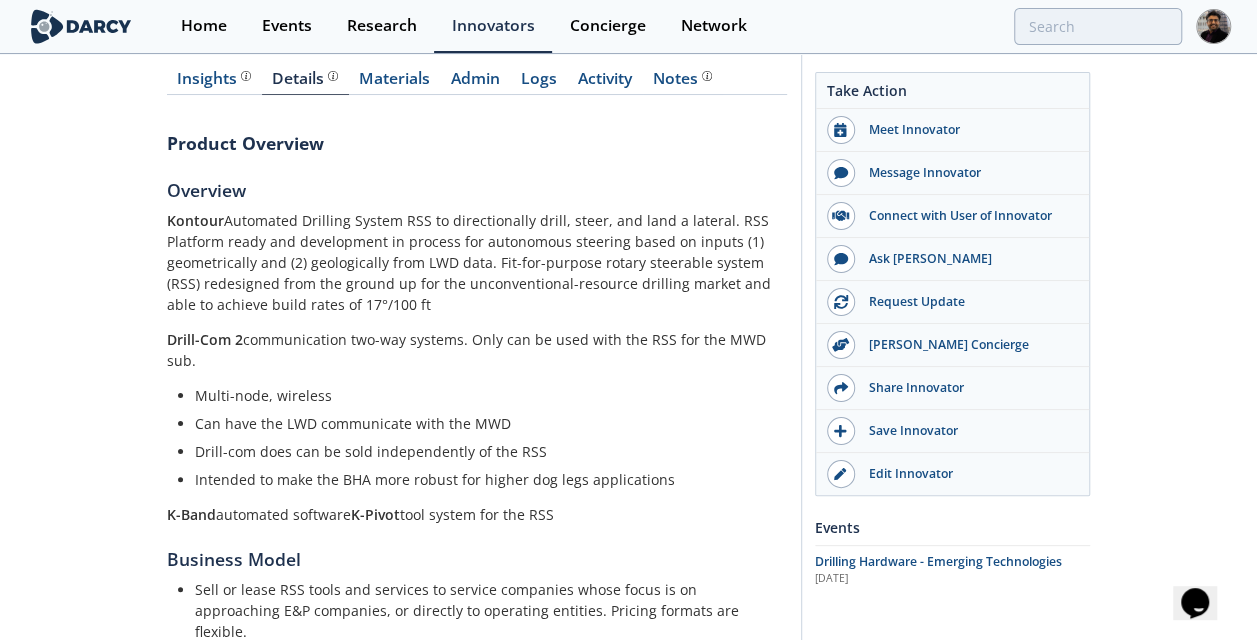 click on "Materials" at bounding box center [395, 83] 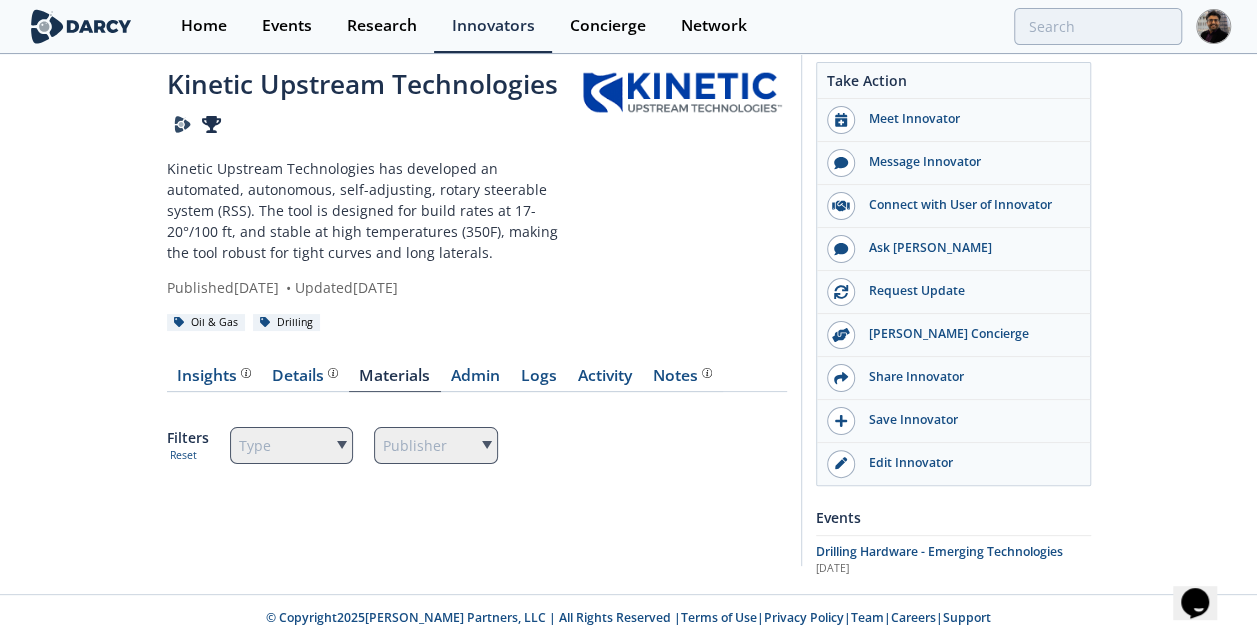 click on "Kinetic Upstream Technologies has developed an automated, autonomous, self-adjusting, rotary steerable system (RSS). The tool is designed for build rates at 17- 20°/100 ft, and stable at high temperatures (350F), making the tool robust for tight curves and long laterals." at bounding box center (370, 210) 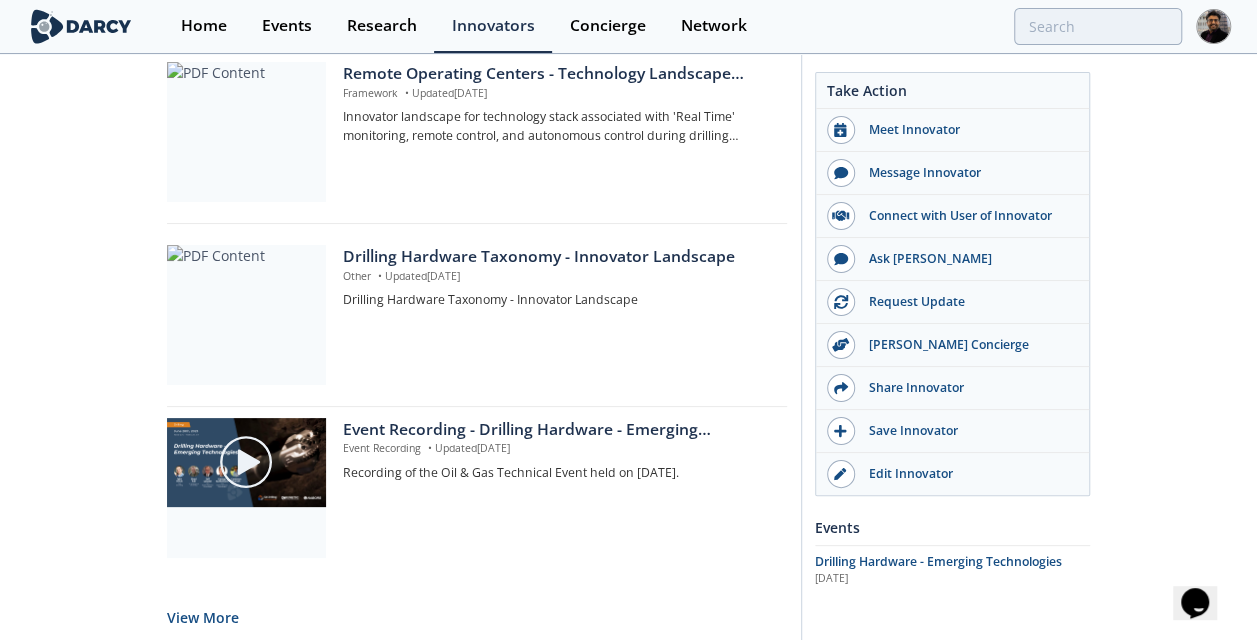 scroll, scrollTop: 1819, scrollLeft: 0, axis: vertical 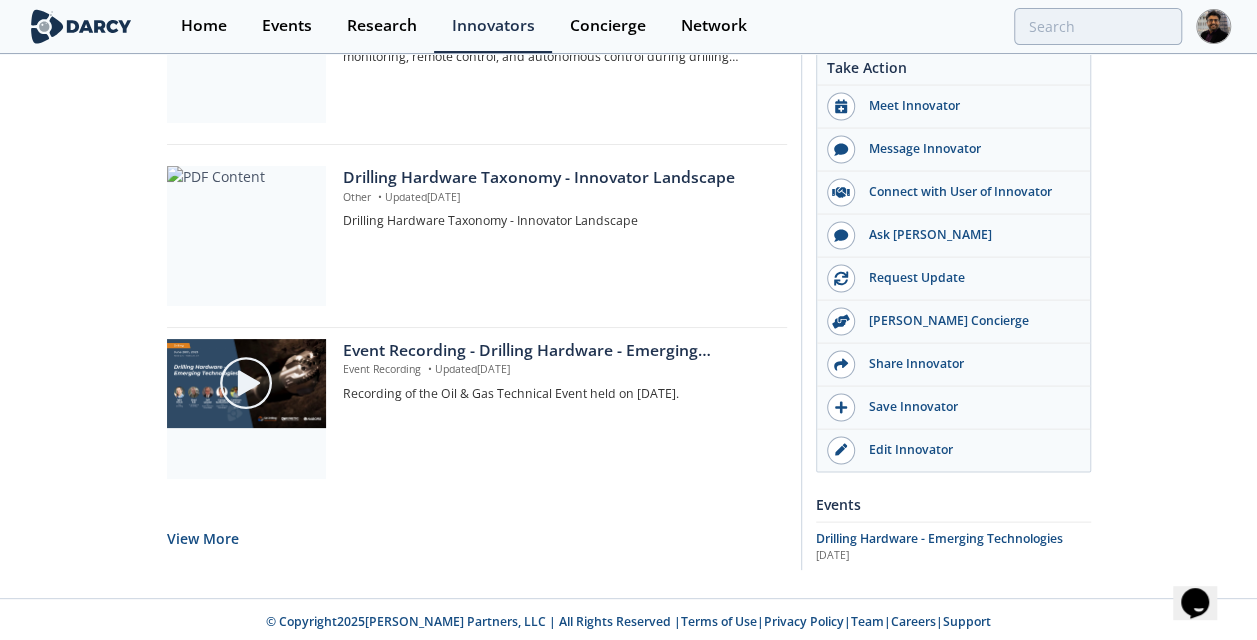 click on "View More" 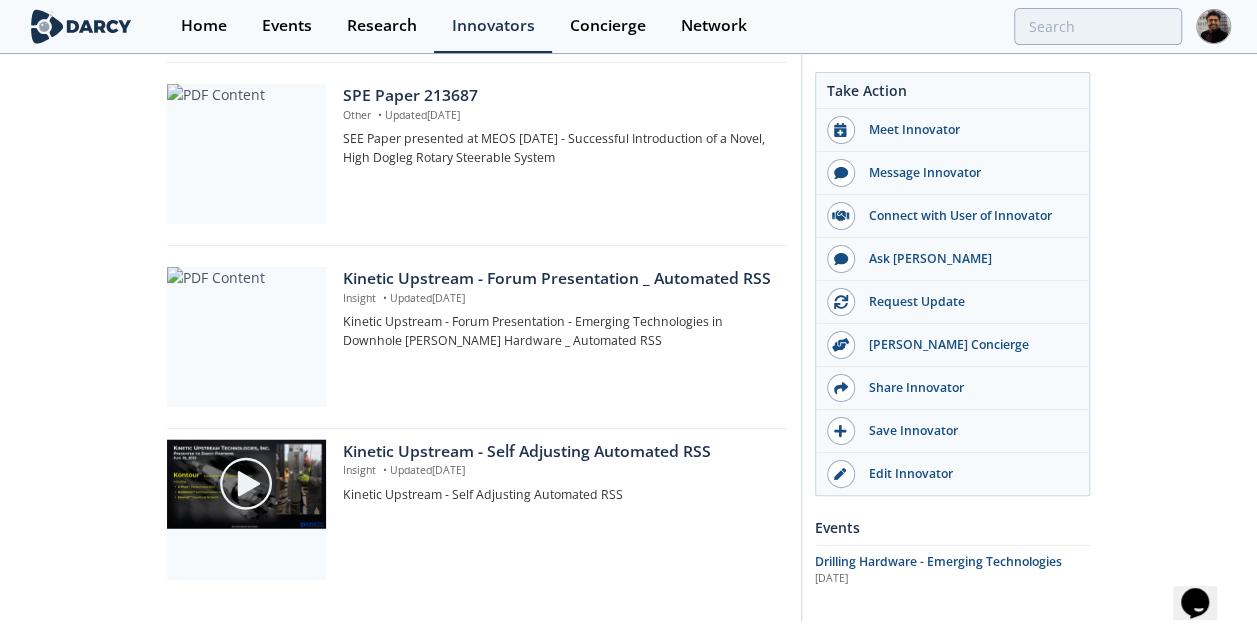 scroll, scrollTop: 2270, scrollLeft: 0, axis: vertical 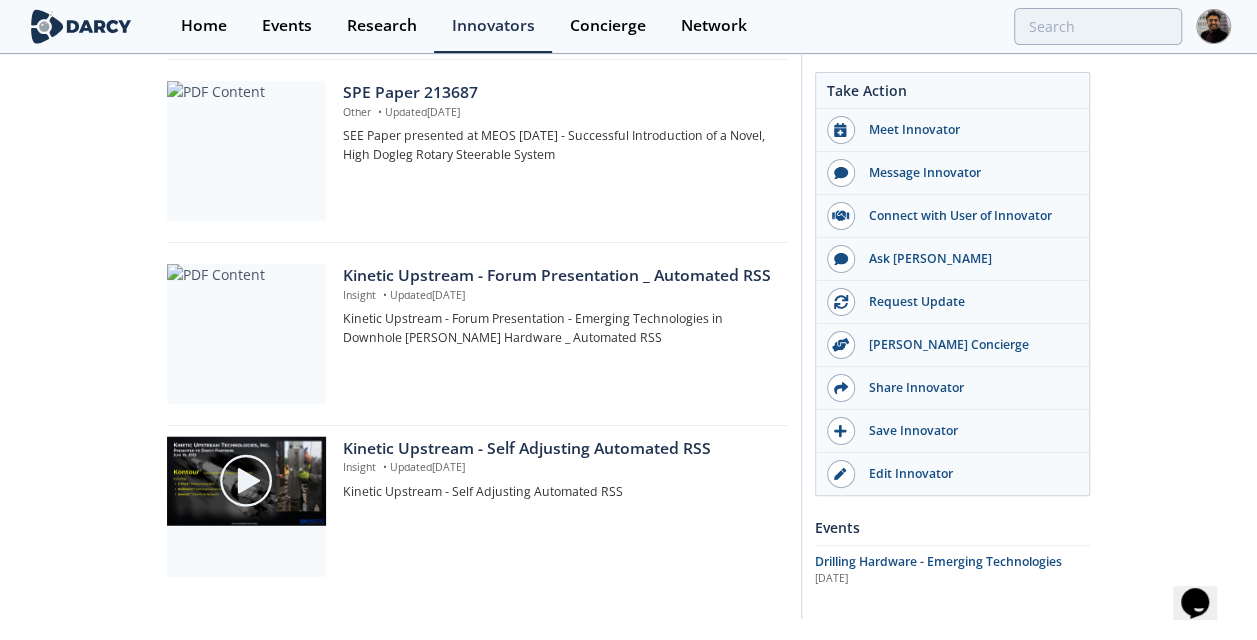 click on "Kinetic Upstream - Forum Presentation _ Automated RSS" at bounding box center [557, 276] 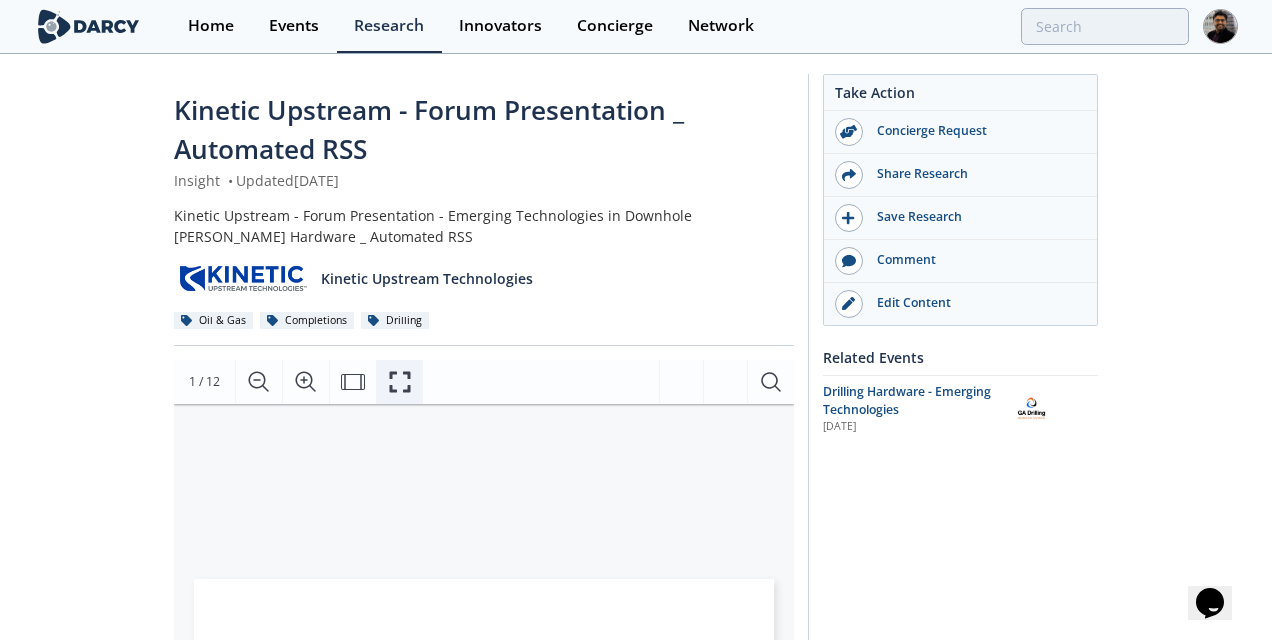 click 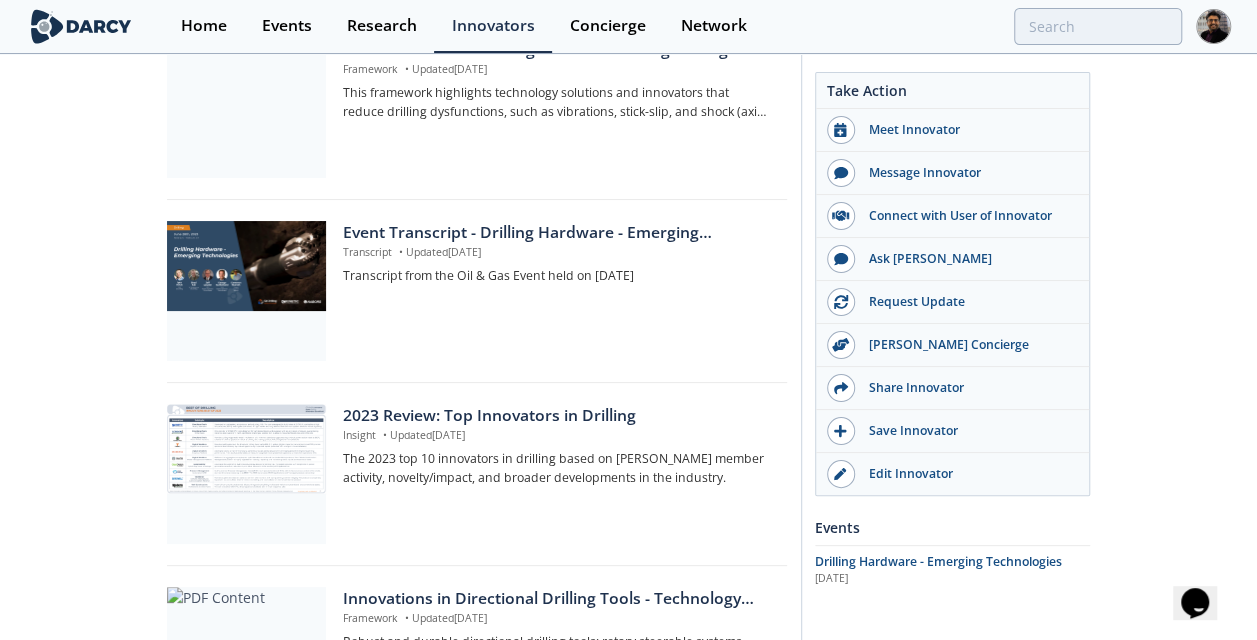 scroll, scrollTop: 1100, scrollLeft: 0, axis: vertical 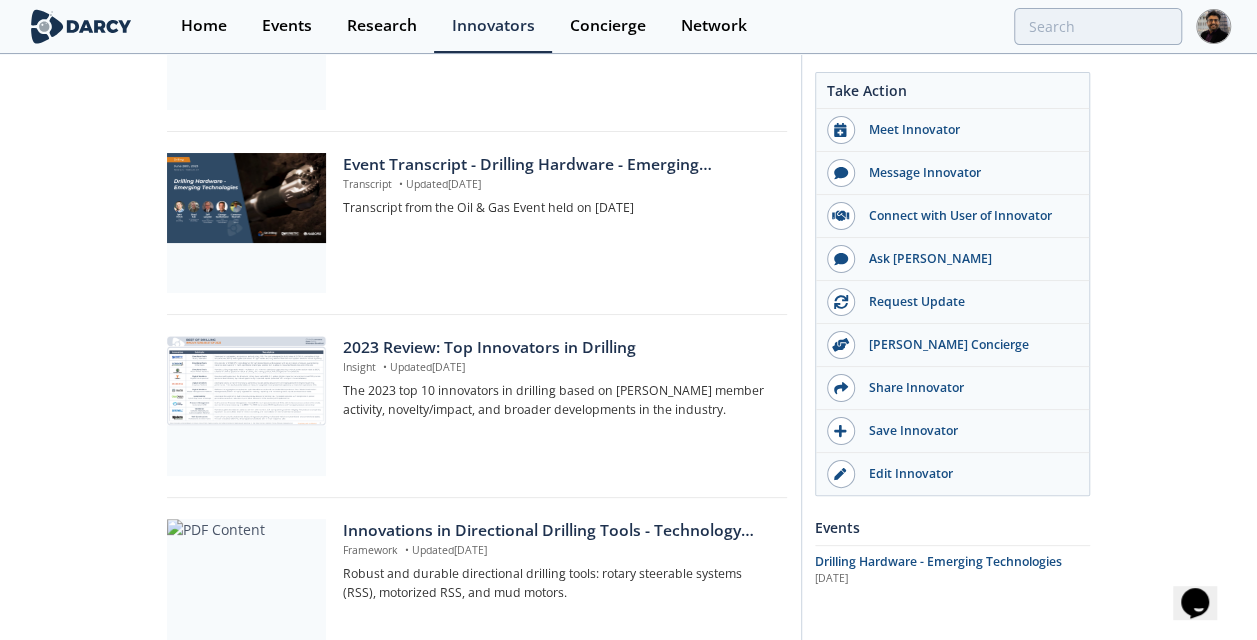 click on "Kinetic Upstream Technologies
Kinetic Upstream Technologies has developed an automated, autonomous, self-adjusting, rotary steerable system (RSS). The tool is designed for build rates at 17- 20°/100 ft, and stable at high temperatures (350F), making the tool robust for tight curves and long laterals.
Published  [DATE]
•
Updated  [DATE]
Oil & Gas" at bounding box center (628, 136) 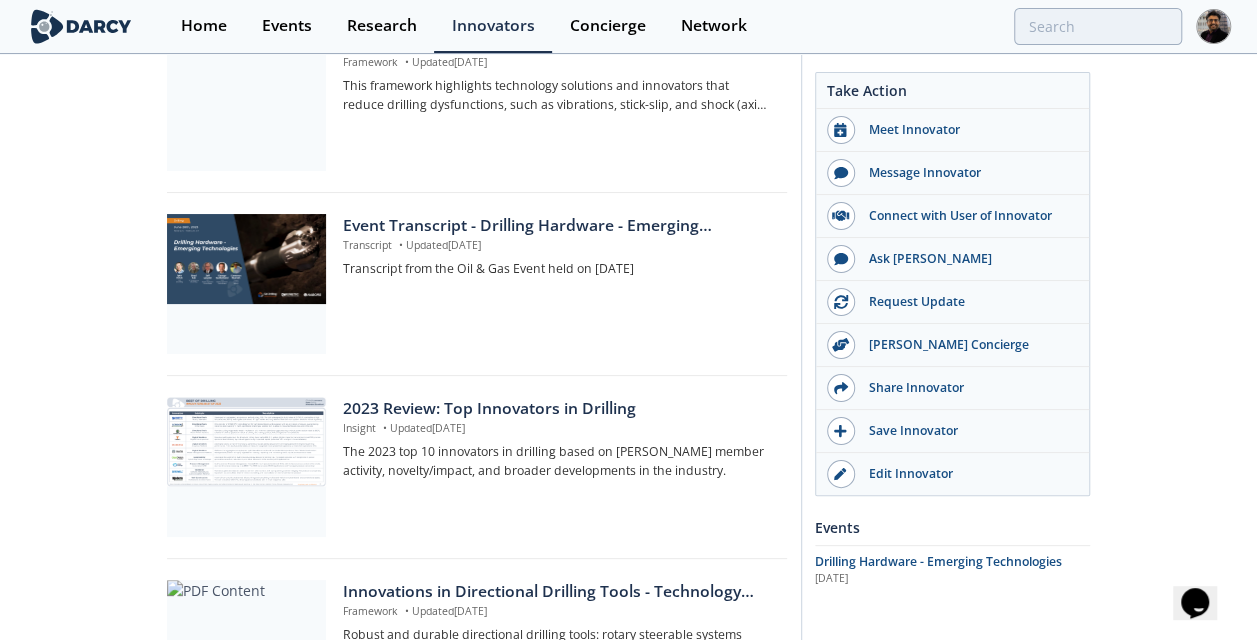 scroll, scrollTop: 1000, scrollLeft: 0, axis: vertical 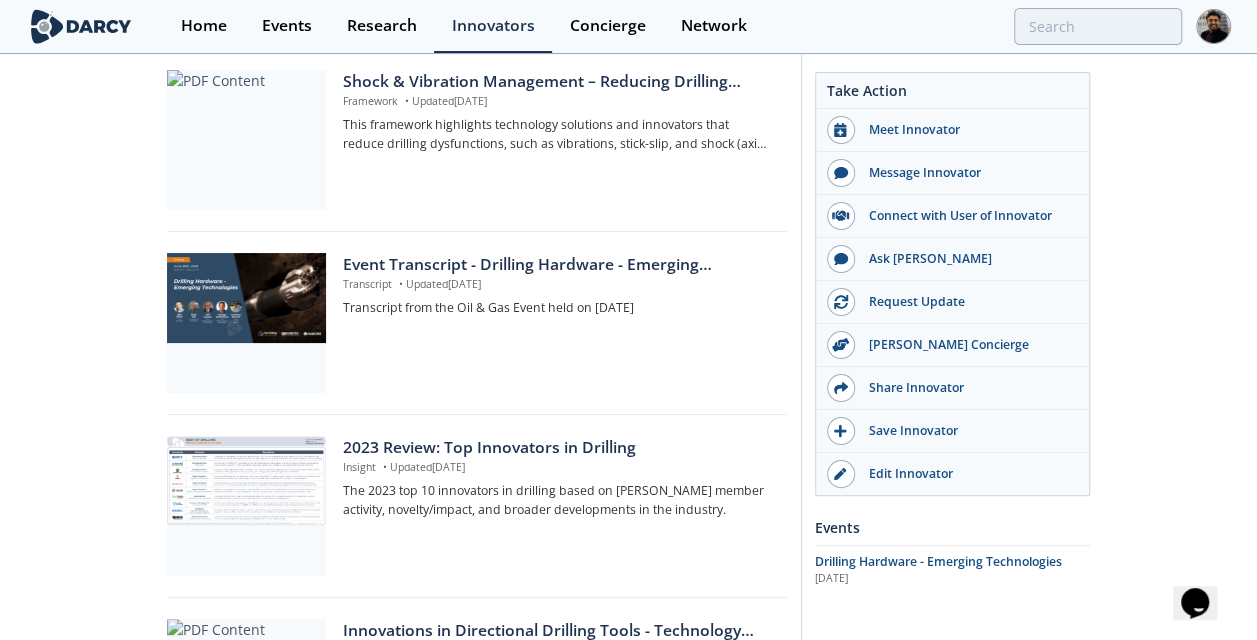 click on "Request Update" at bounding box center [967, 302] 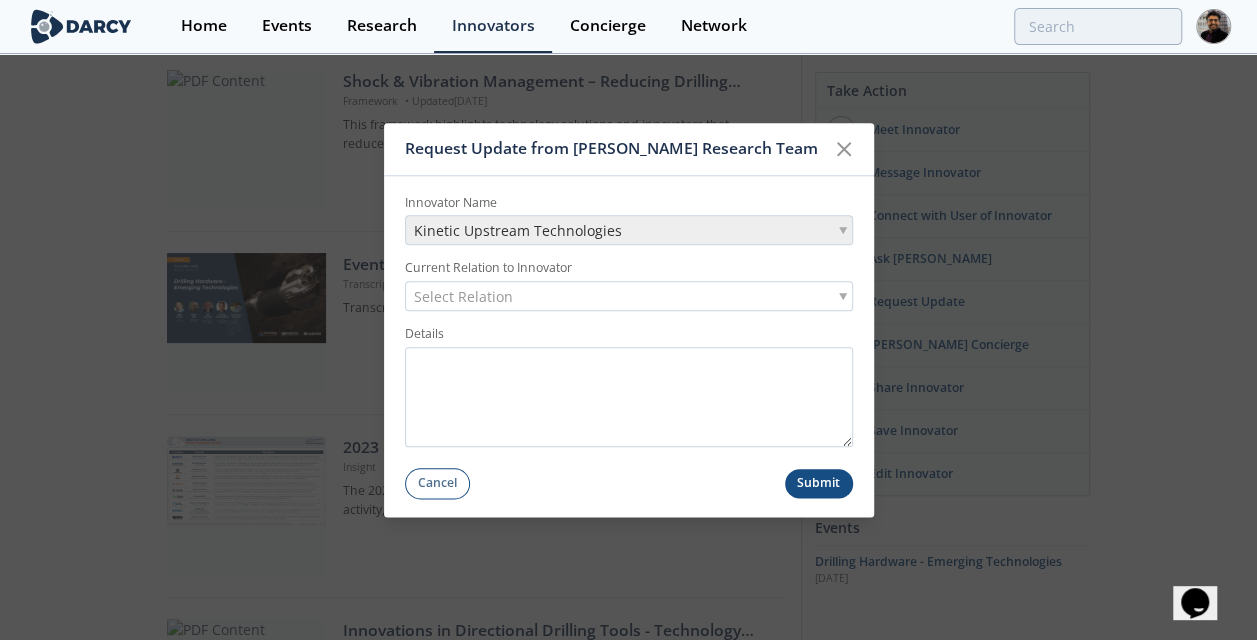 click on "Select Relation" at bounding box center (629, 297) 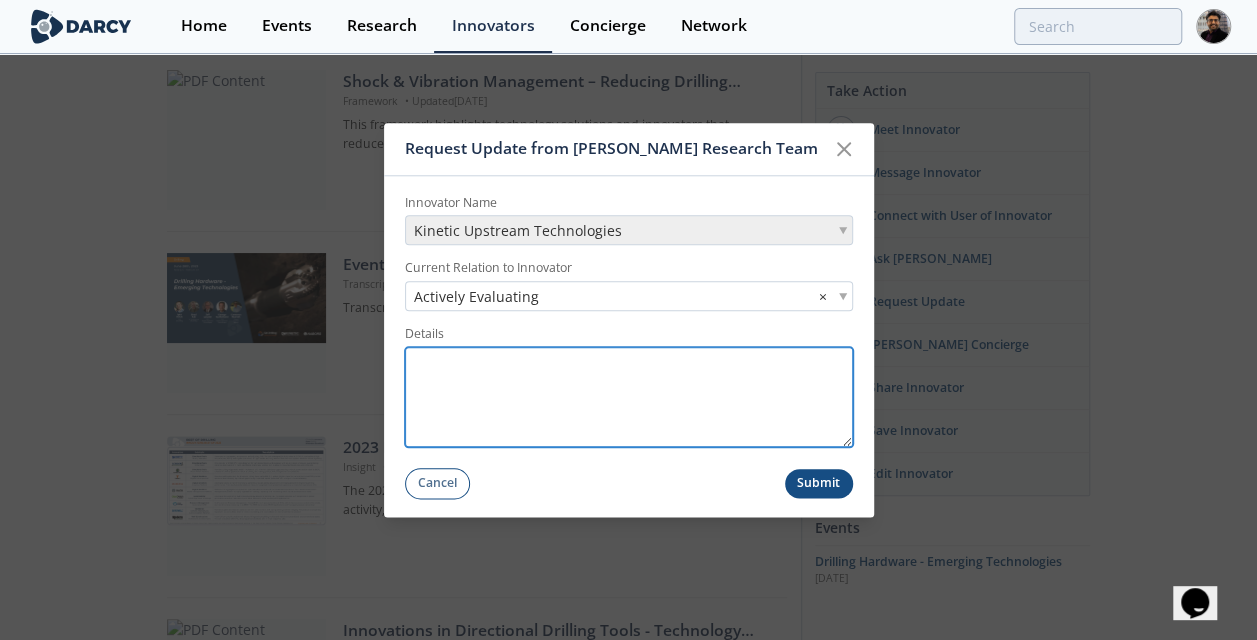 click on "Details" at bounding box center (629, 397) 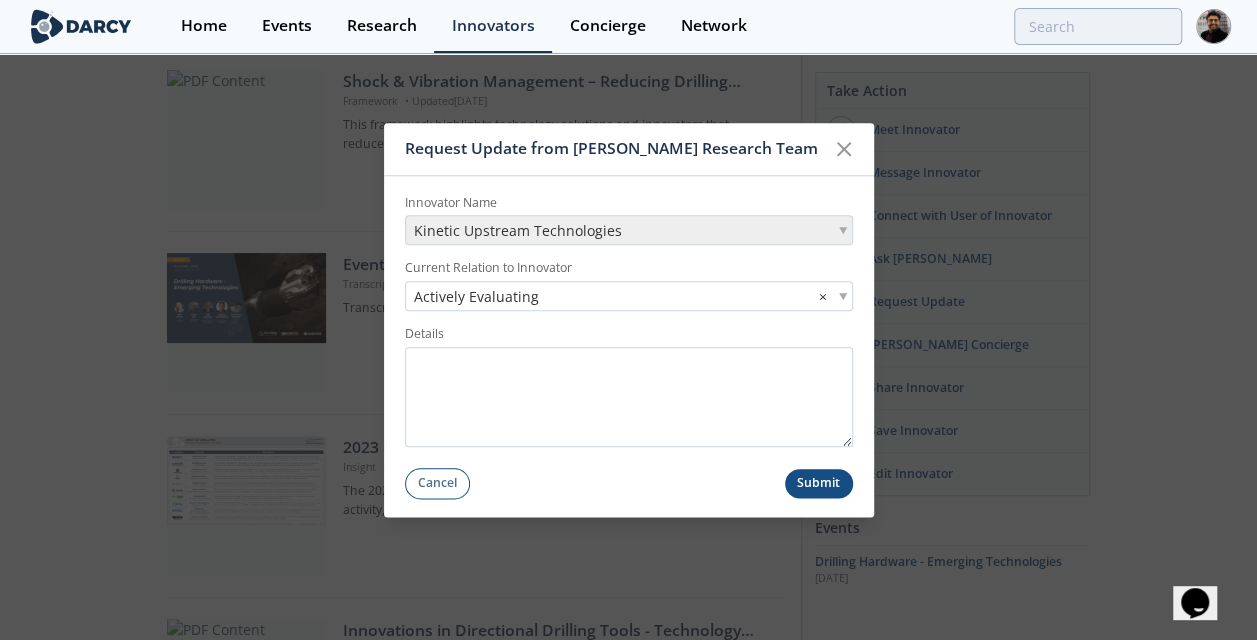 click 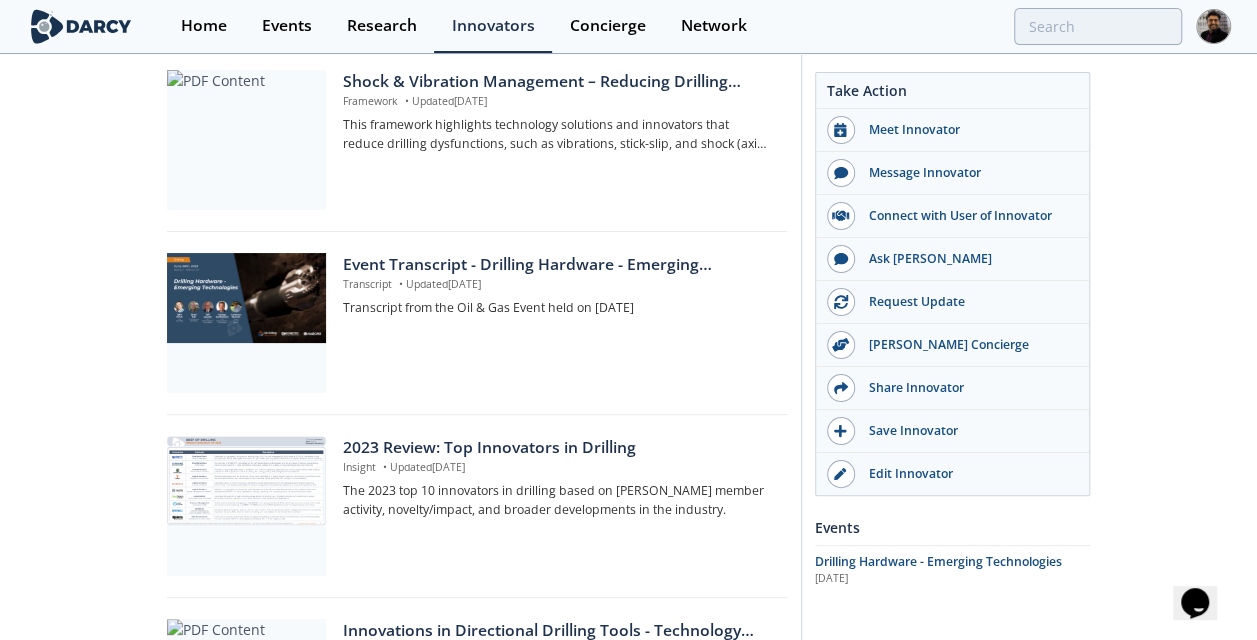 click on "[PERSON_NAME] Concierge" at bounding box center [952, 345] 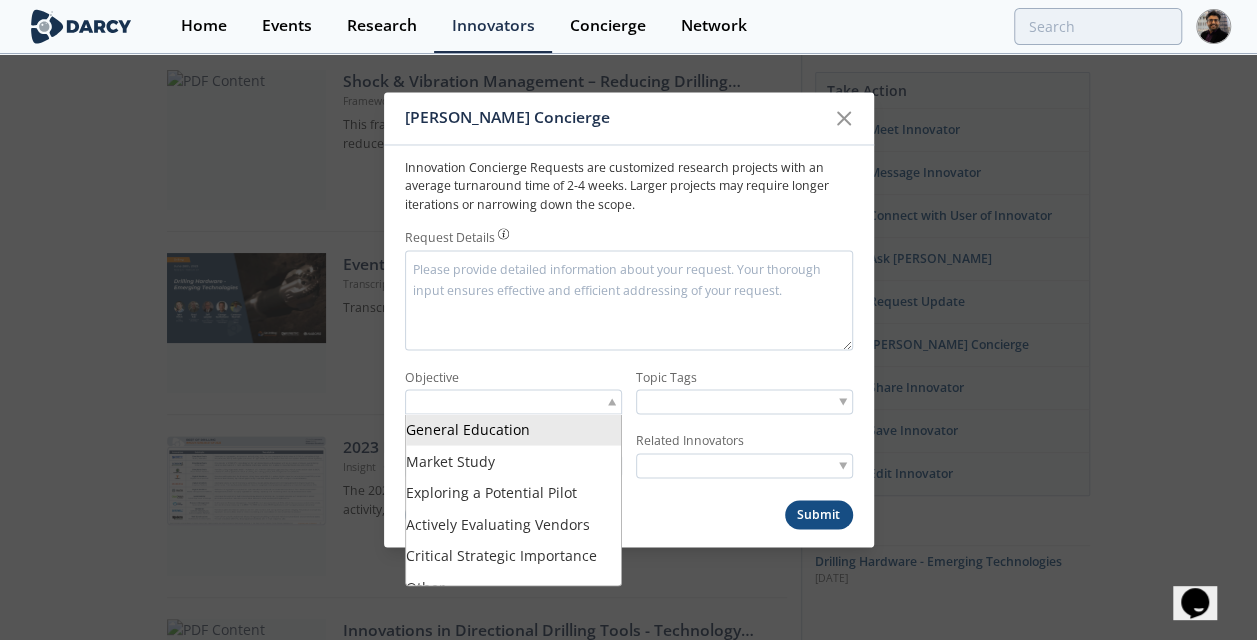 click at bounding box center [513, 402] 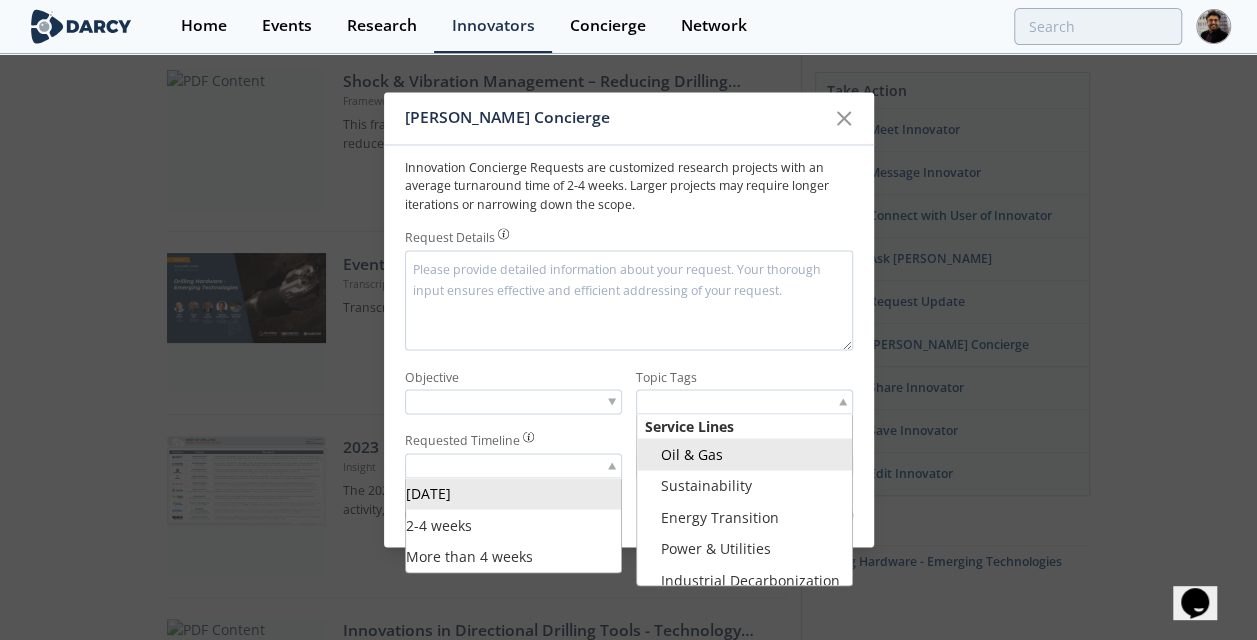 click at bounding box center [513, 466] 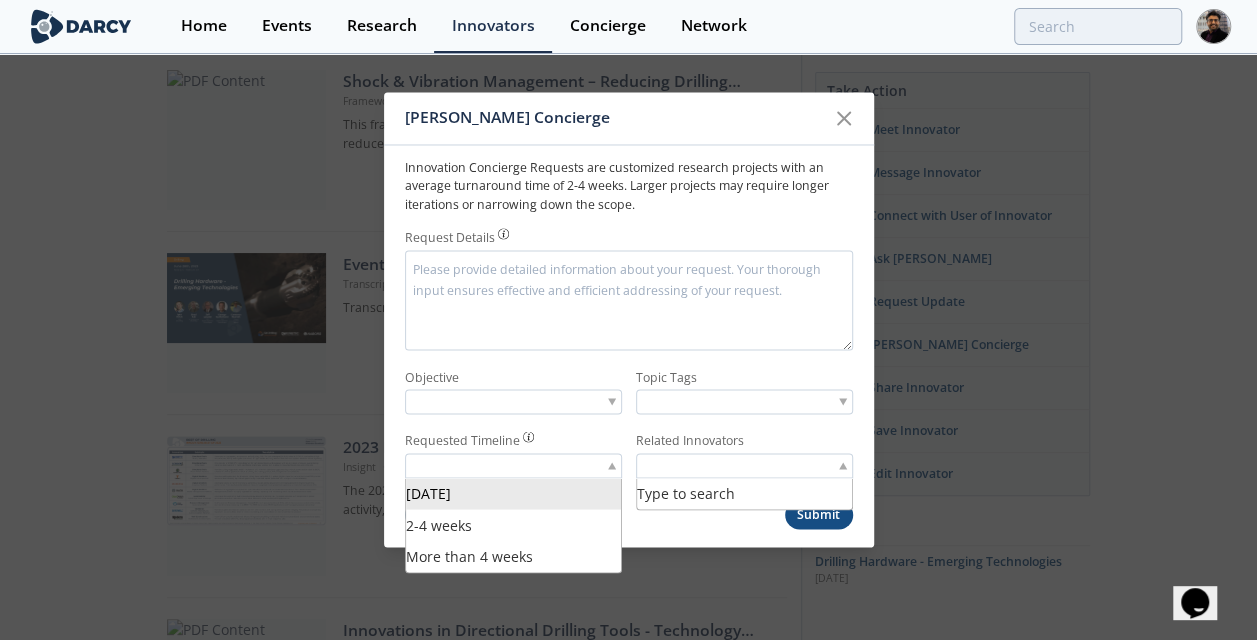 click at bounding box center (713, 465) 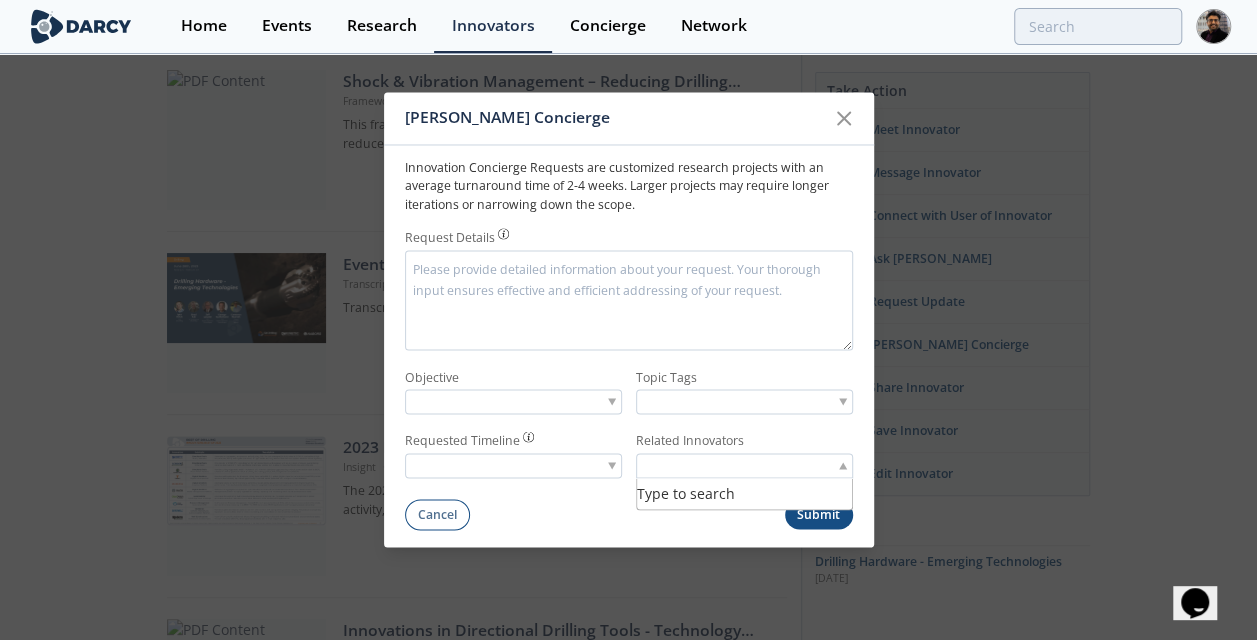 click on "Cancel
Submit" at bounding box center (629, 514) 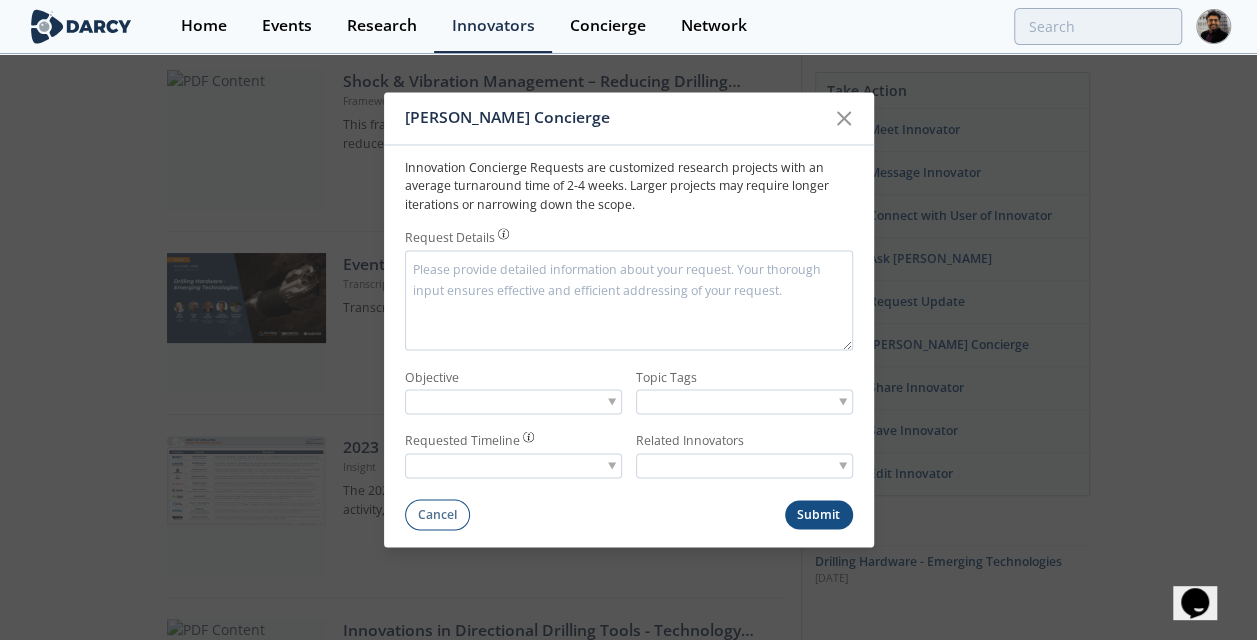 click 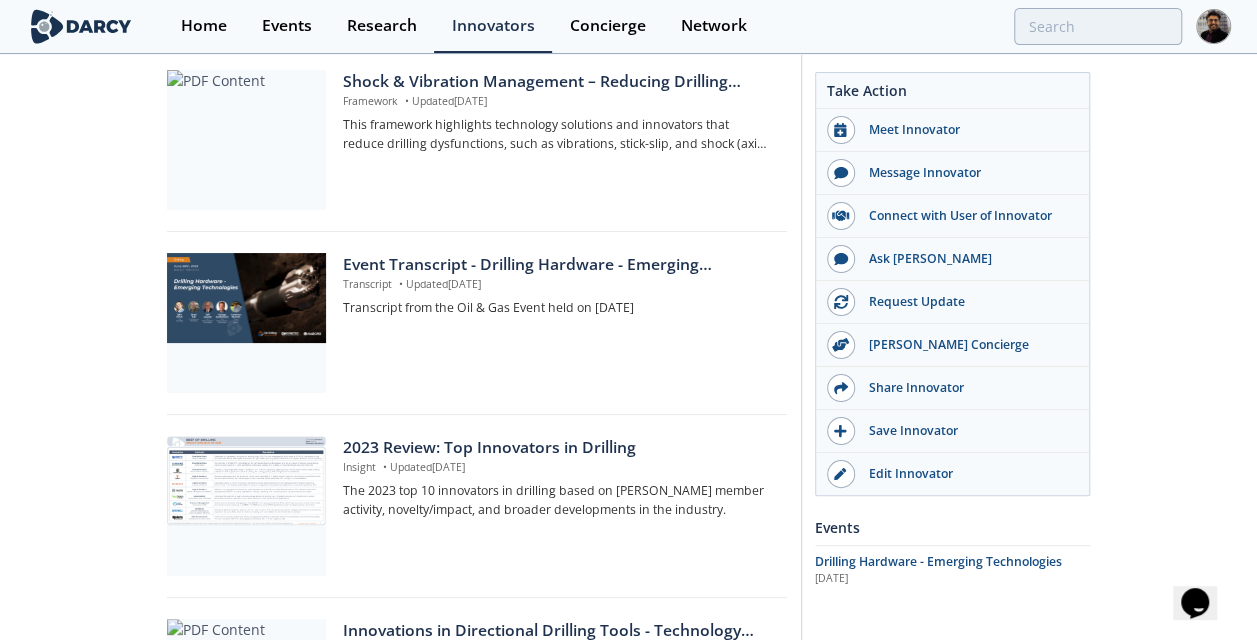 click on "Event Transcript - Drilling Hardware - Emerging Technologies" at bounding box center (557, 265) 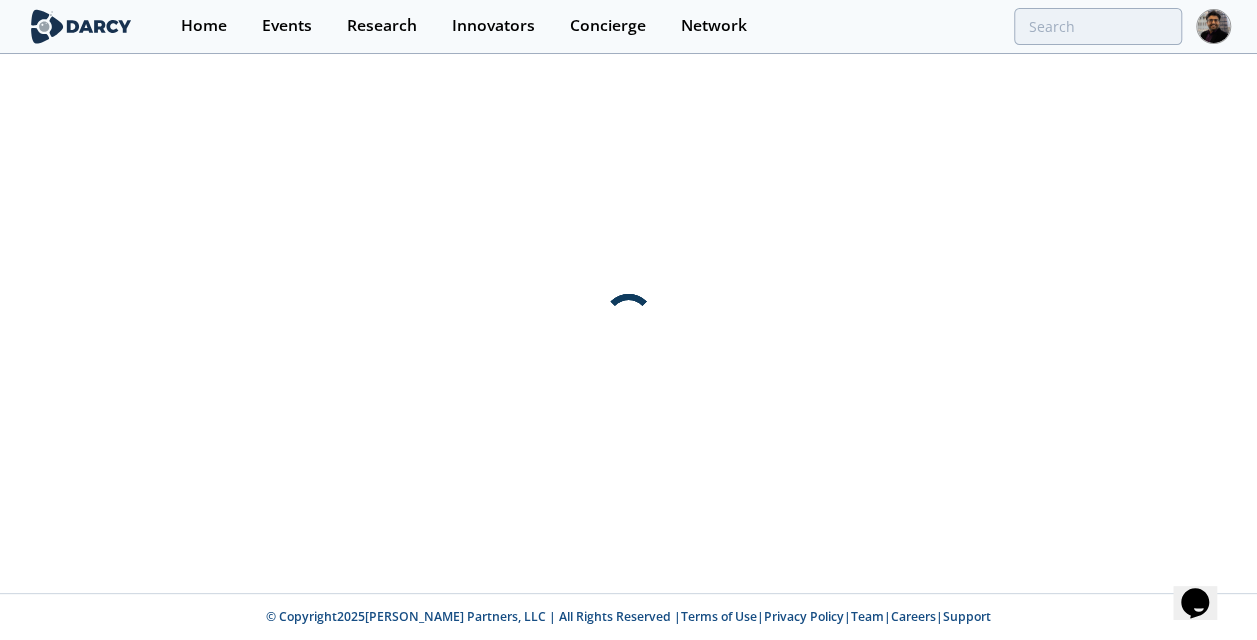 scroll, scrollTop: 0, scrollLeft: 0, axis: both 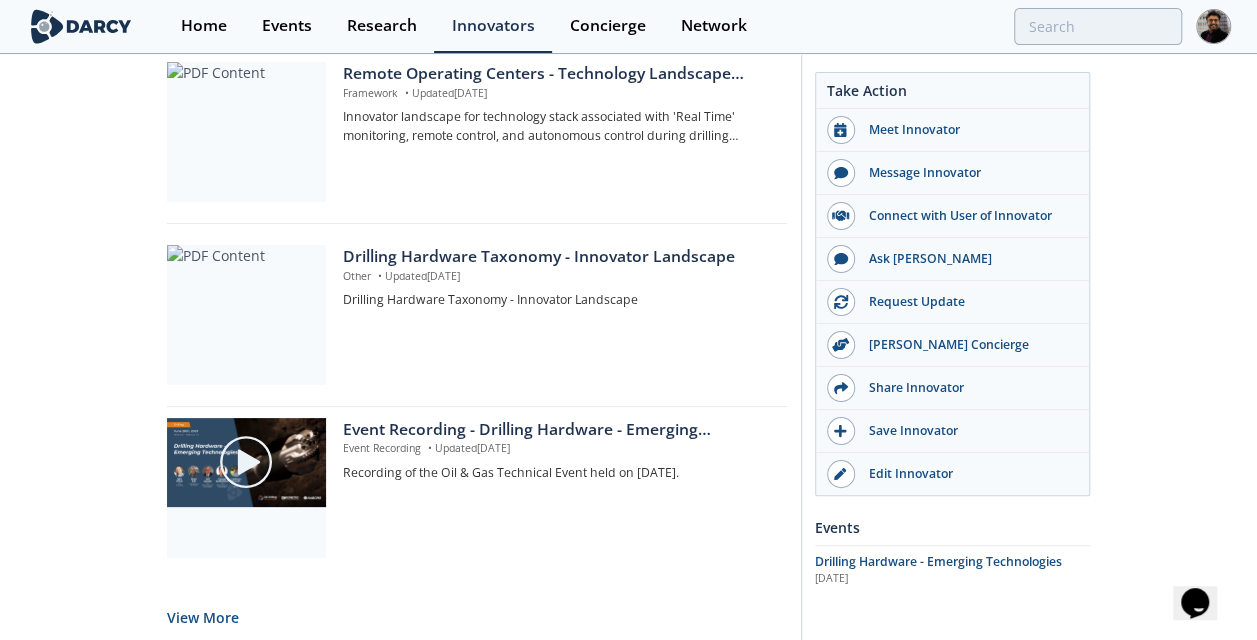 click at bounding box center (246, 462) 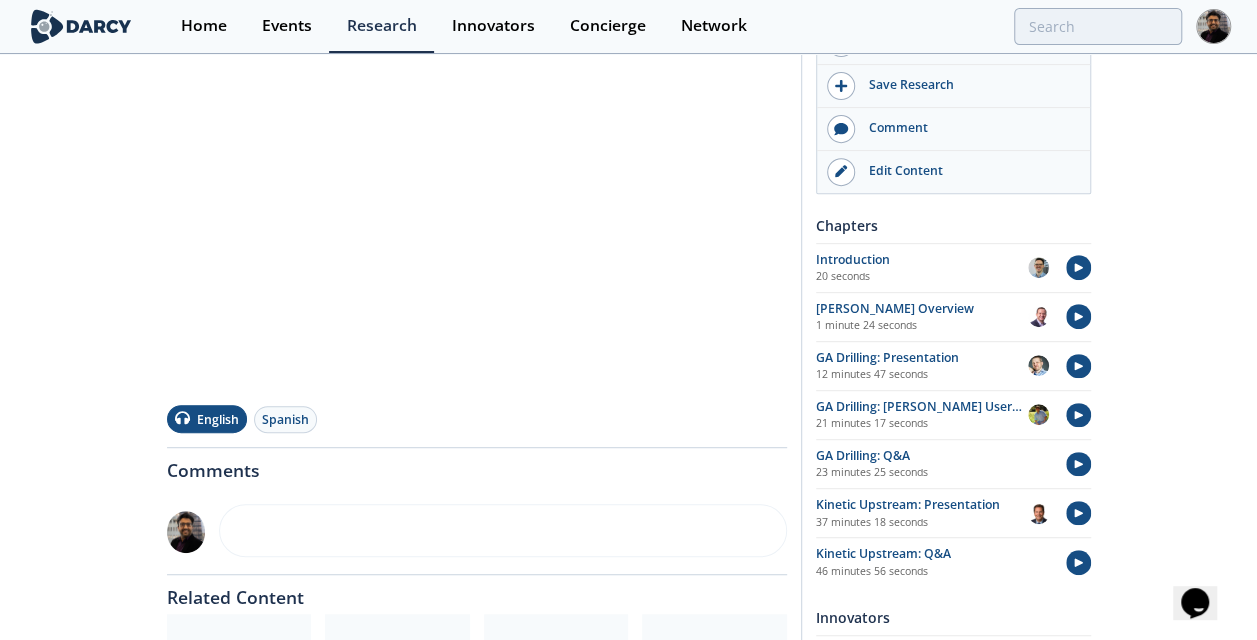 scroll, scrollTop: 300, scrollLeft: 0, axis: vertical 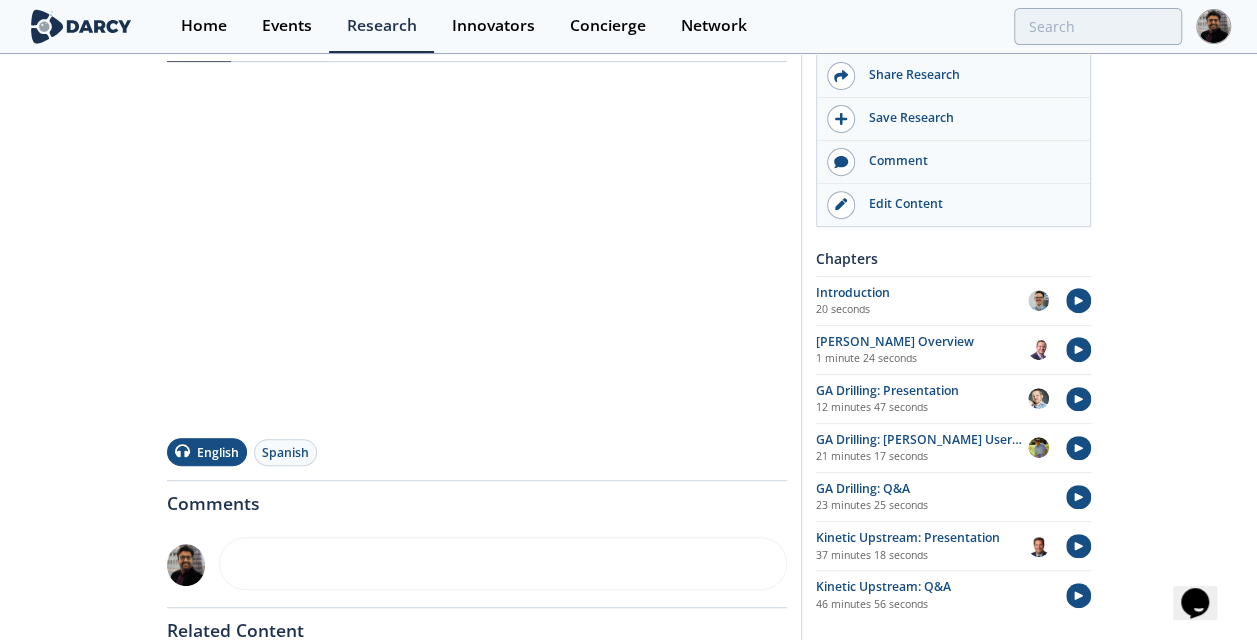 click on "37 minutes 18 seconds" at bounding box center (922, 556) 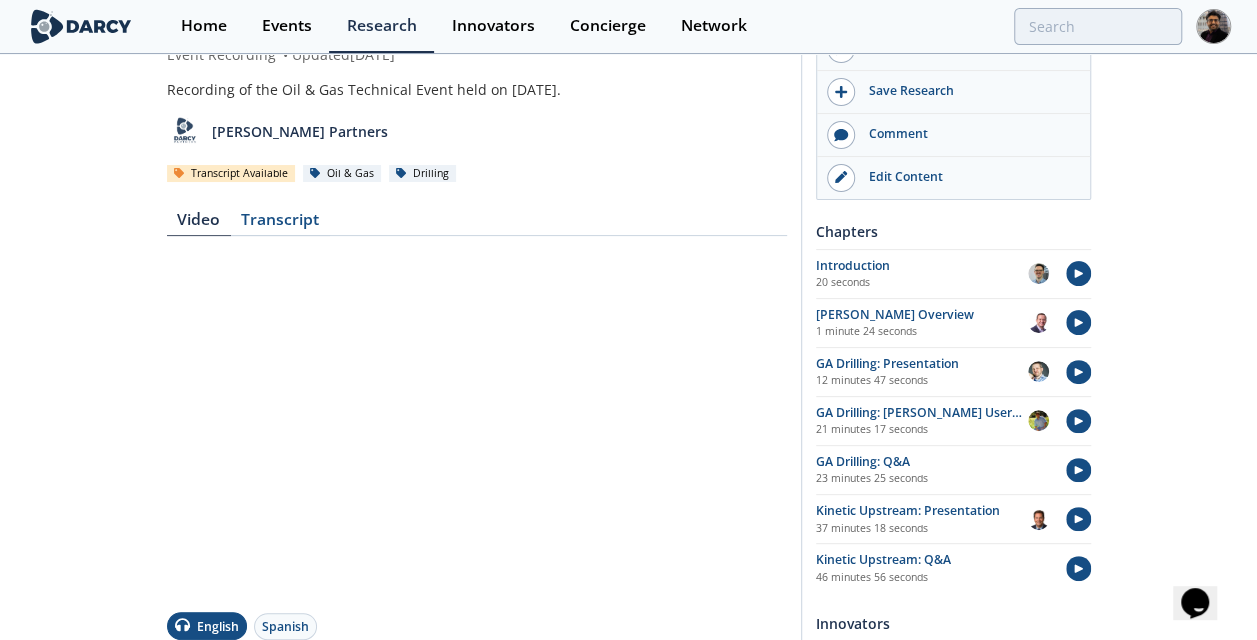 scroll, scrollTop: 100, scrollLeft: 0, axis: vertical 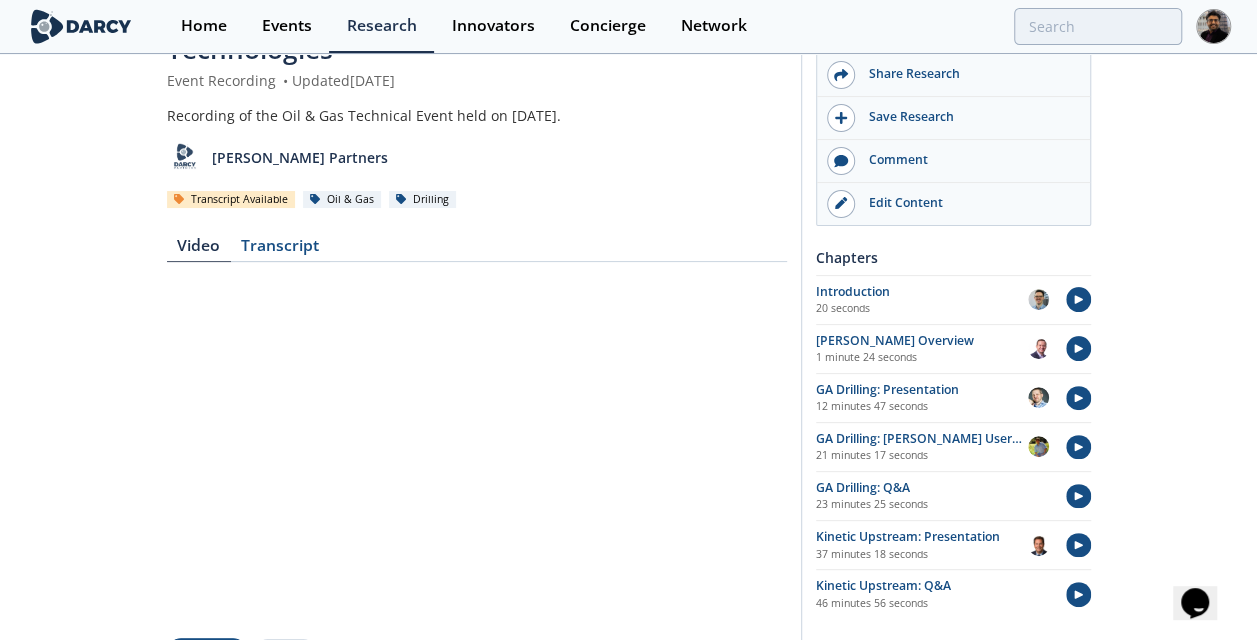 click on "Video
Transcript
English
Spanish" at bounding box center (477, 445) 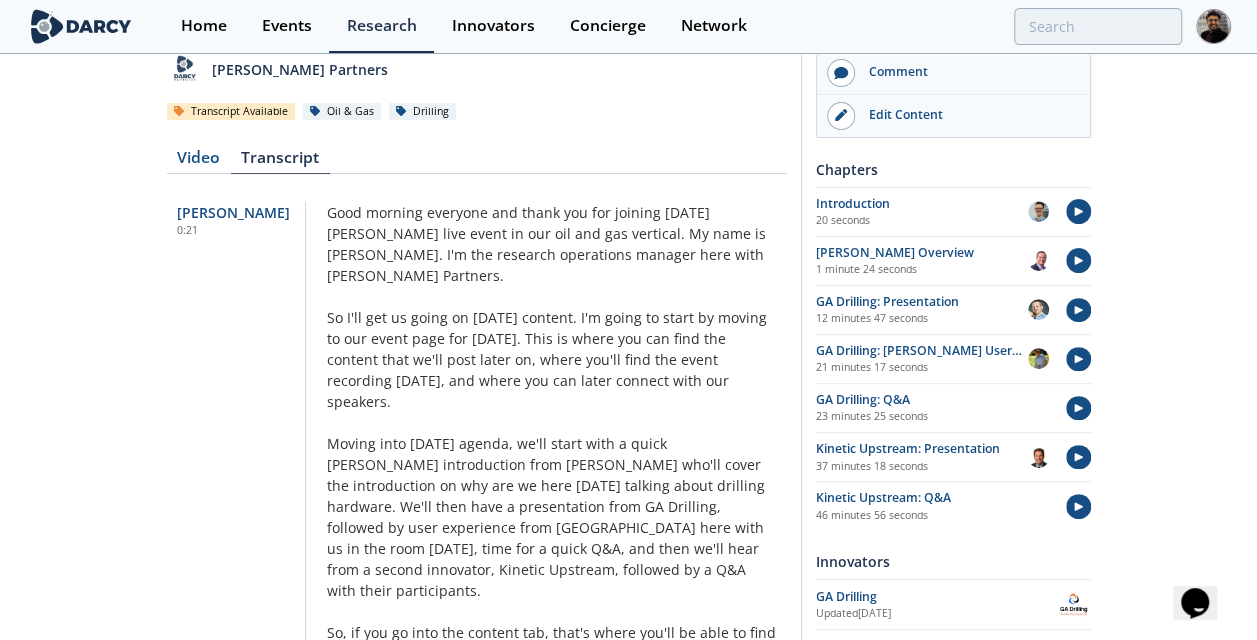 scroll, scrollTop: 272, scrollLeft: 0, axis: vertical 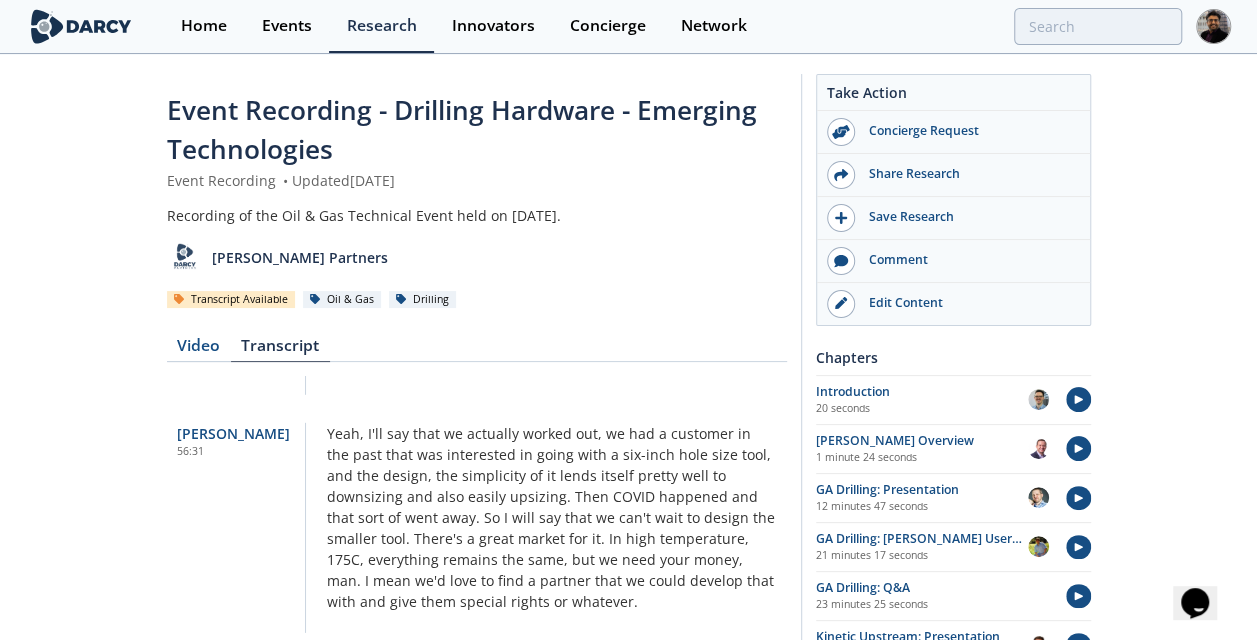 click on "Video" at bounding box center (199, 350) 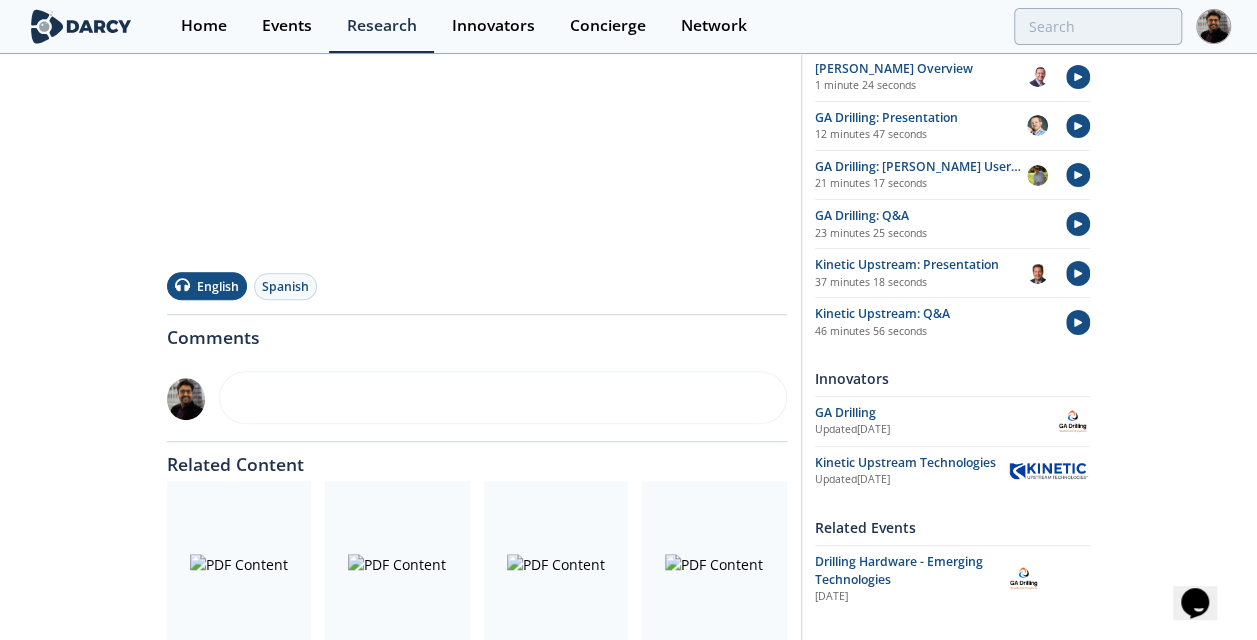 scroll, scrollTop: 500, scrollLeft: 0, axis: vertical 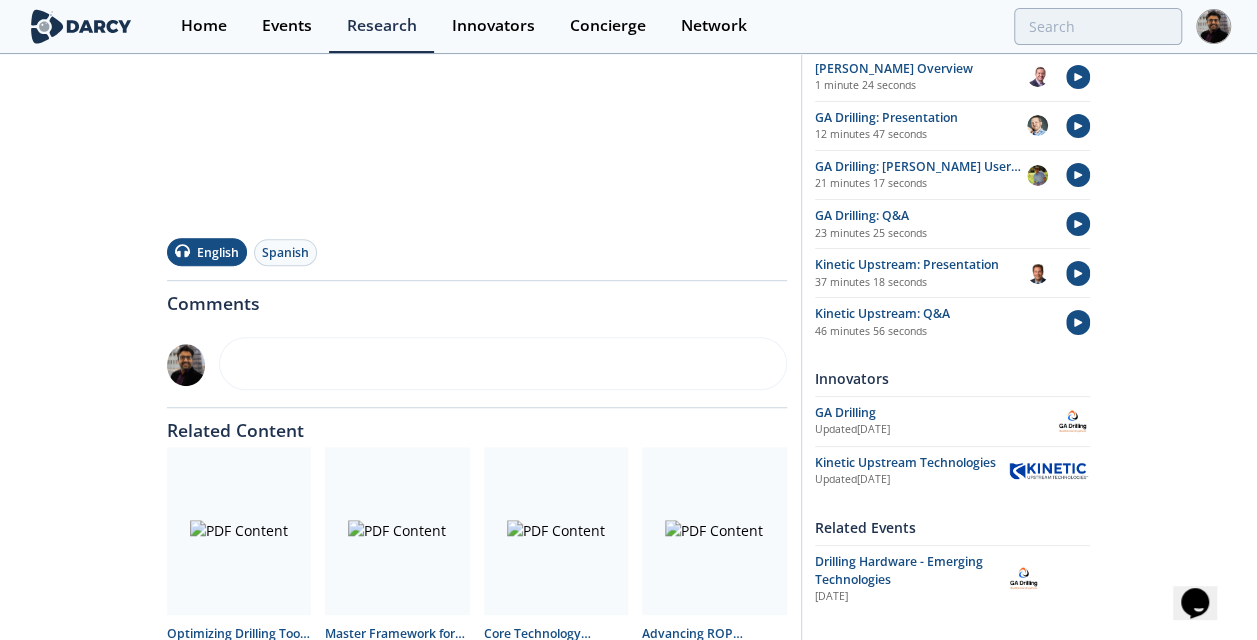 click on "Spanish" at bounding box center [285, 252] 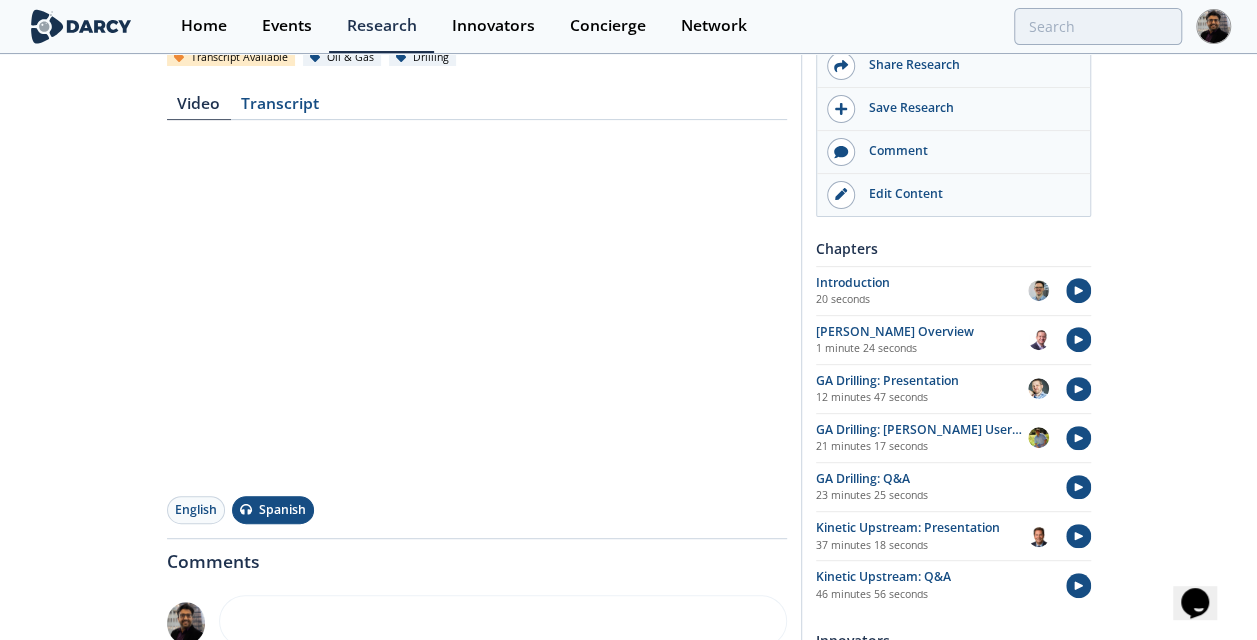 scroll, scrollTop: 200, scrollLeft: 0, axis: vertical 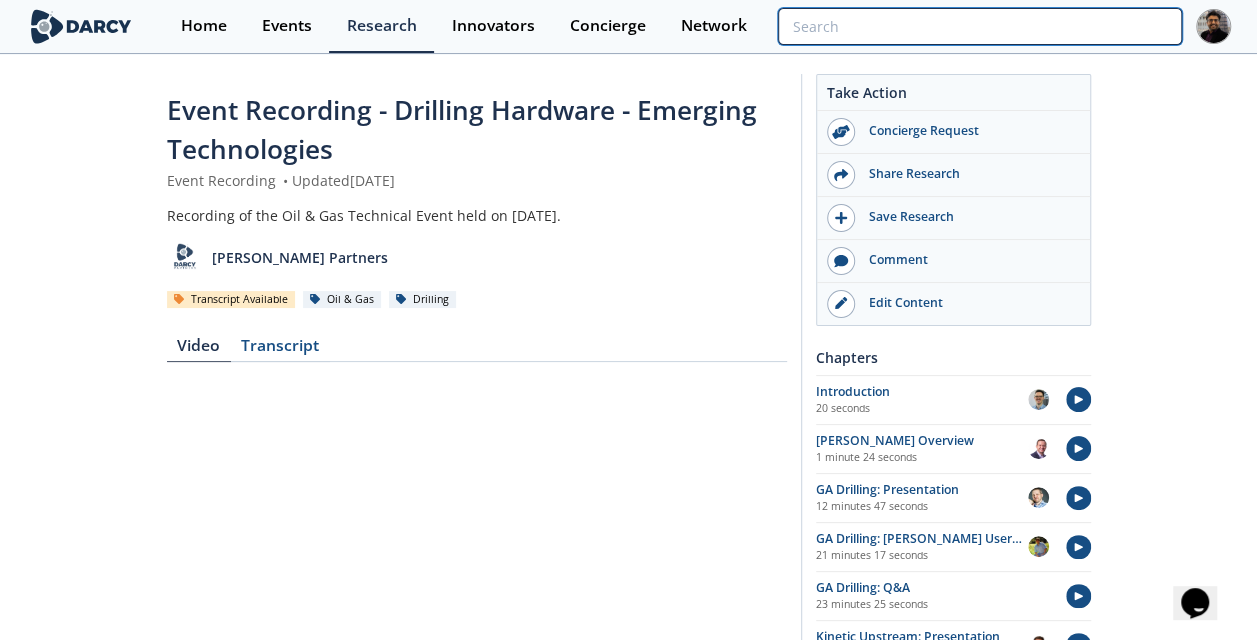 click at bounding box center [979, 26] 